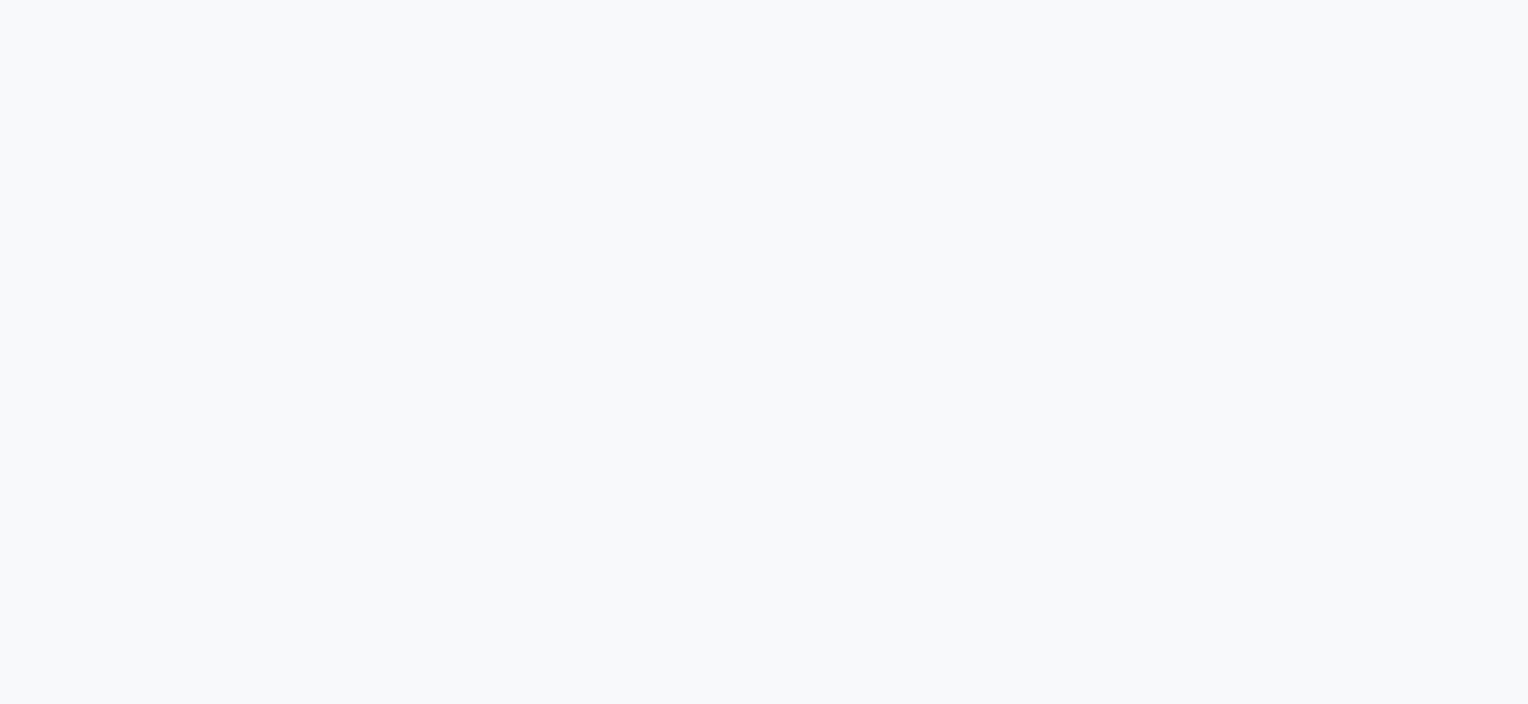 scroll, scrollTop: 0, scrollLeft: 0, axis: both 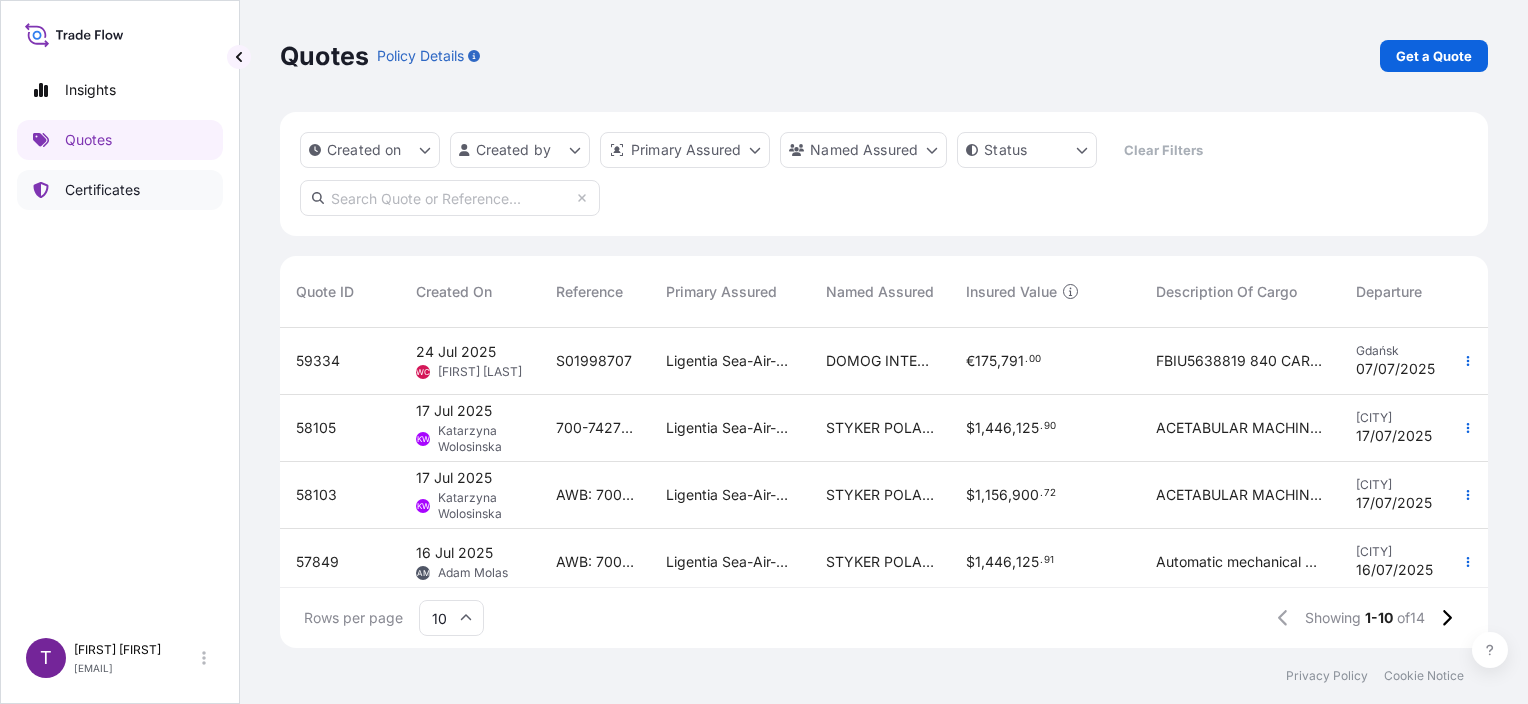 click on "Certificates" at bounding box center (120, 190) 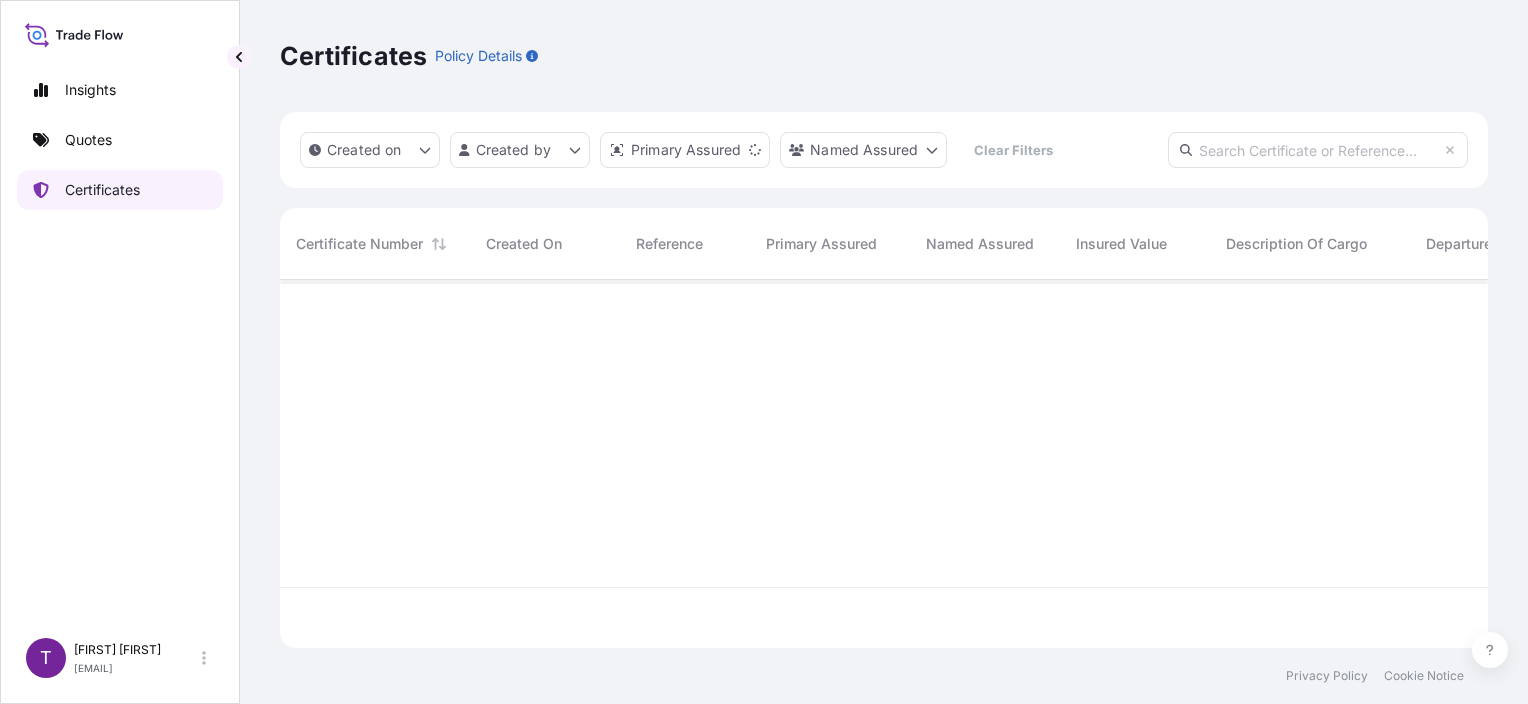 scroll, scrollTop: 16, scrollLeft: 16, axis: both 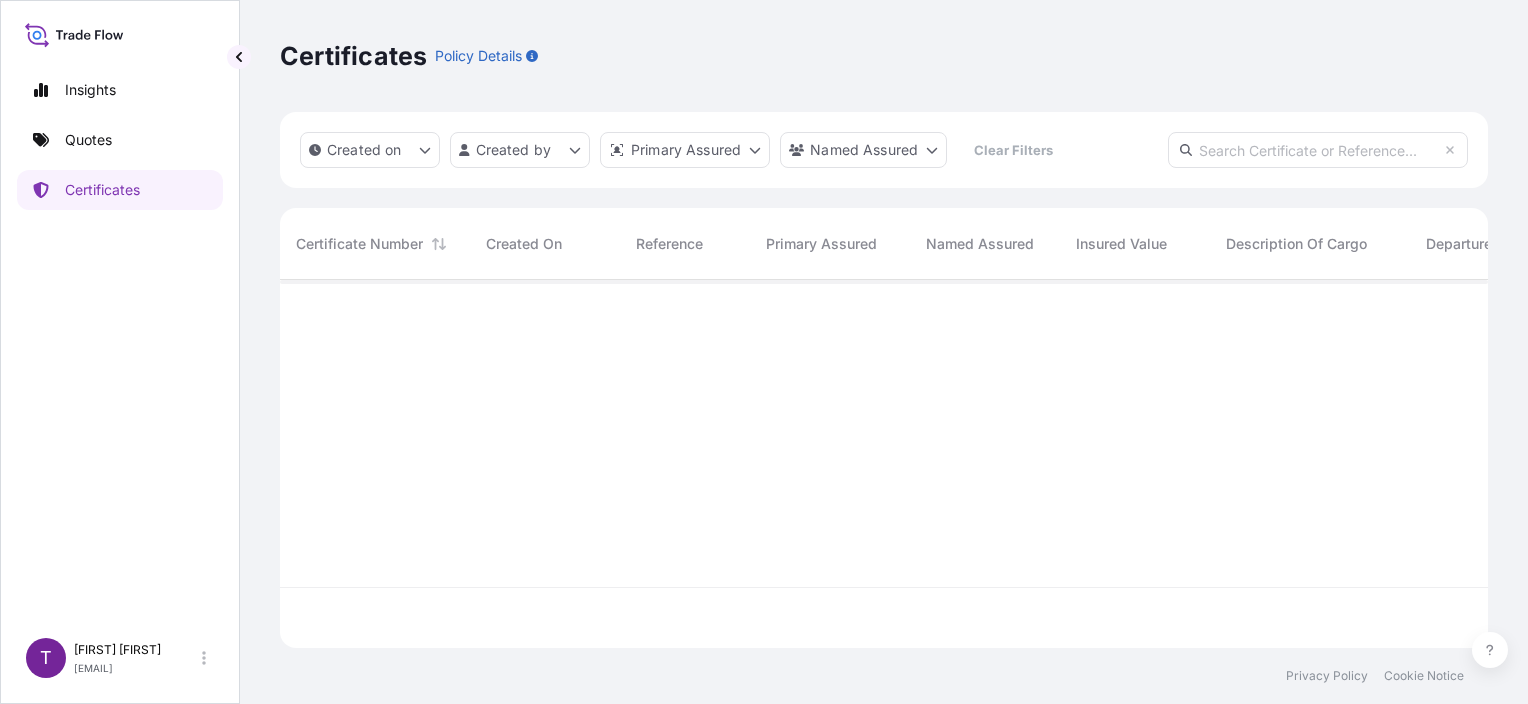 click at bounding box center (1318, 150) 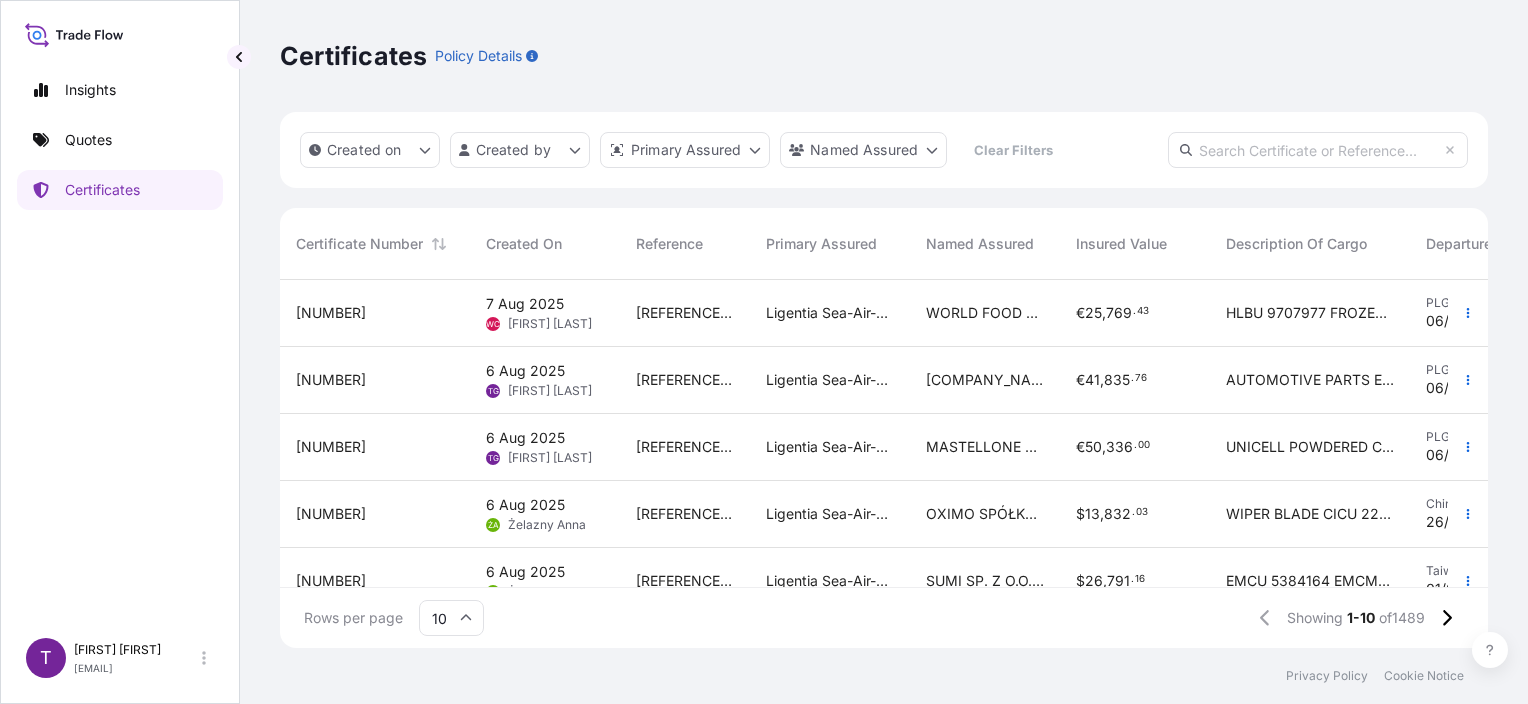 click at bounding box center (1318, 150) 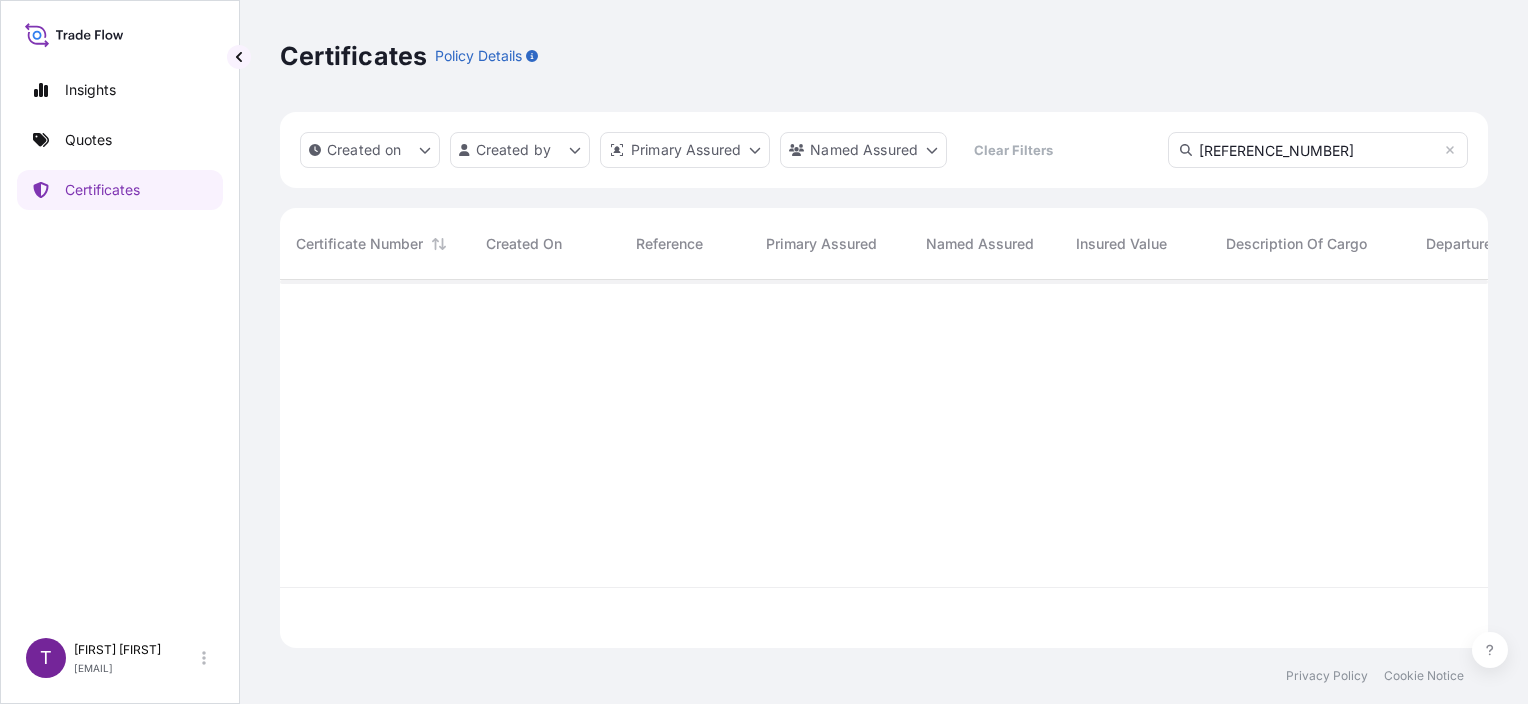 type on "[REFERENCE_NUMBER]" 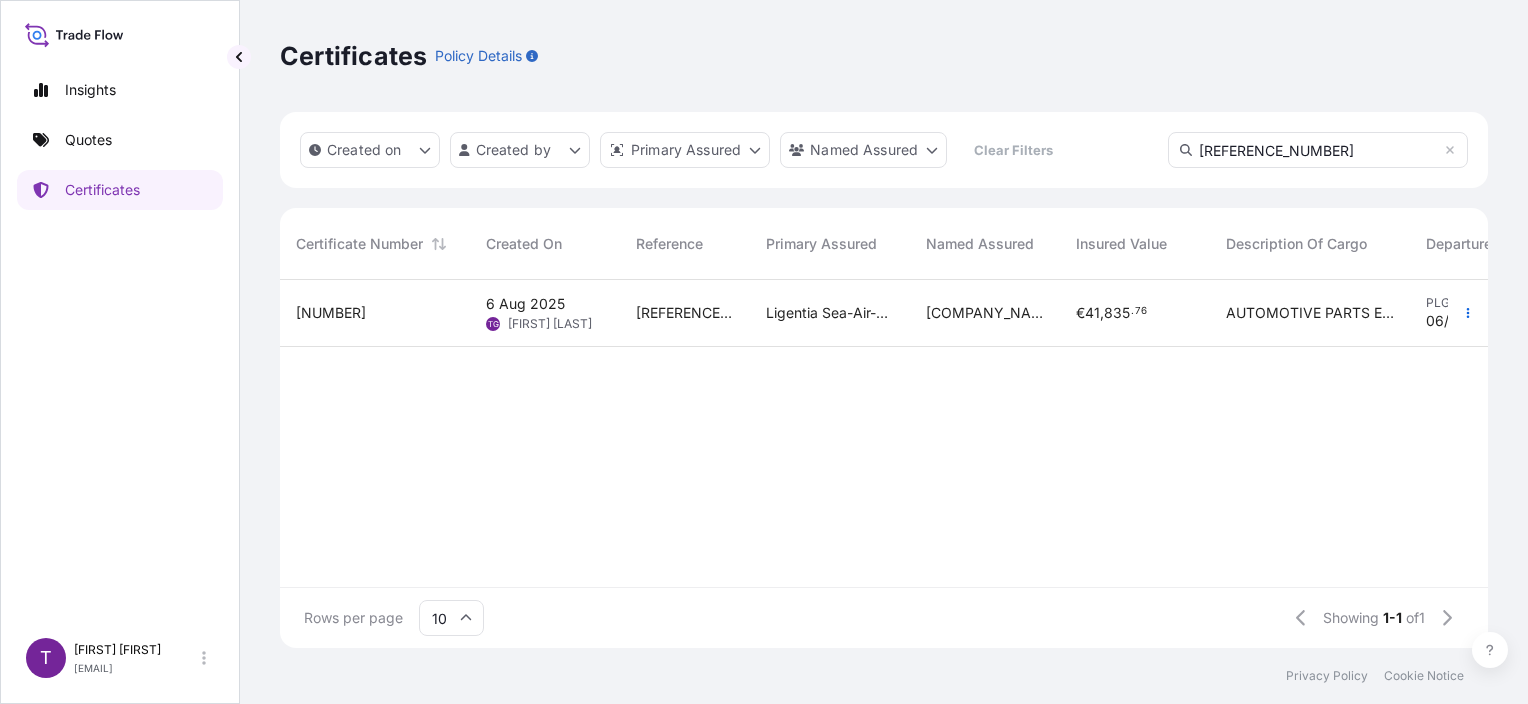 click on "AUTOMOTIVE PARTS ENGINE OIL GEAR OIL ANTIFREEZE BRAKE FLUID GROSS WEIGHT 15385 KG QUANTITY 946 PACKAGES [CONTAINER_ID]" at bounding box center [1310, 313] 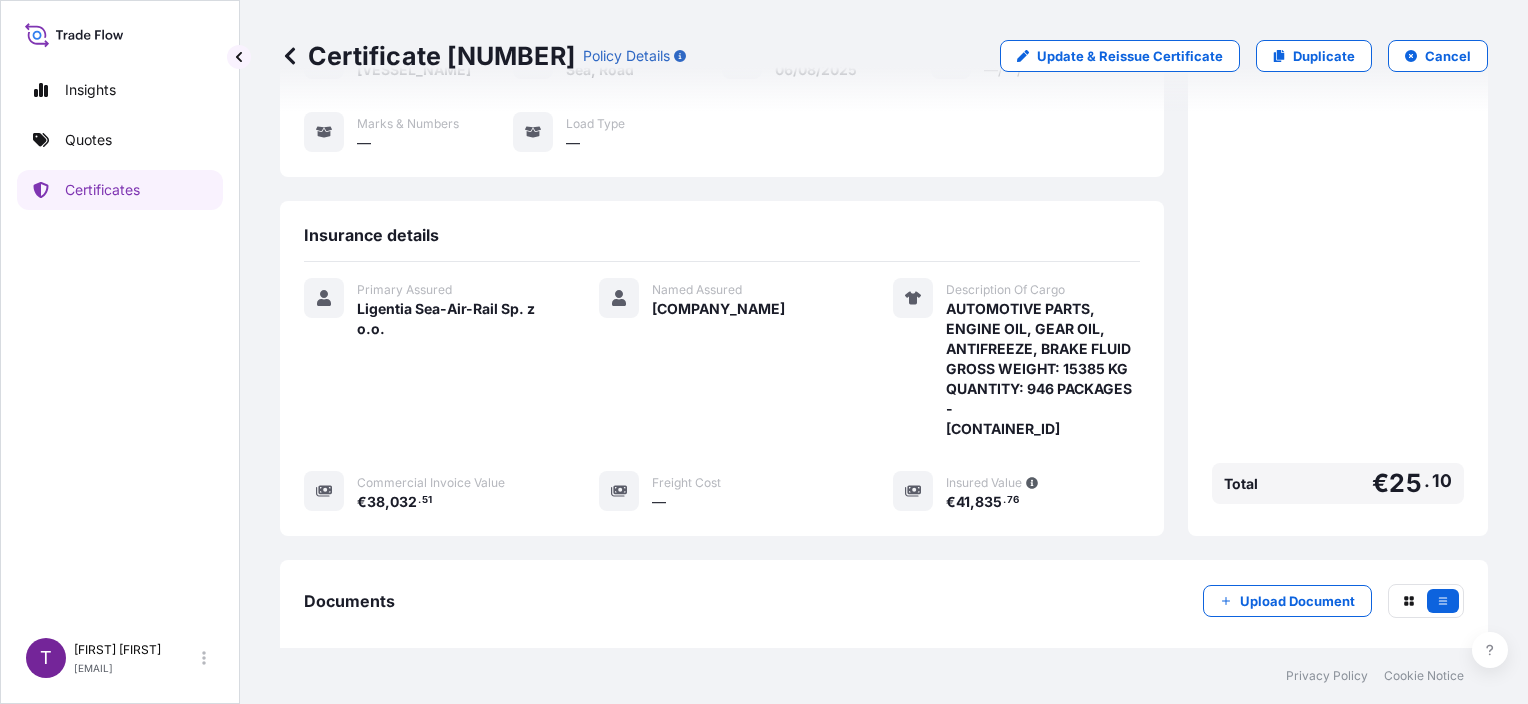scroll, scrollTop: 0, scrollLeft: 0, axis: both 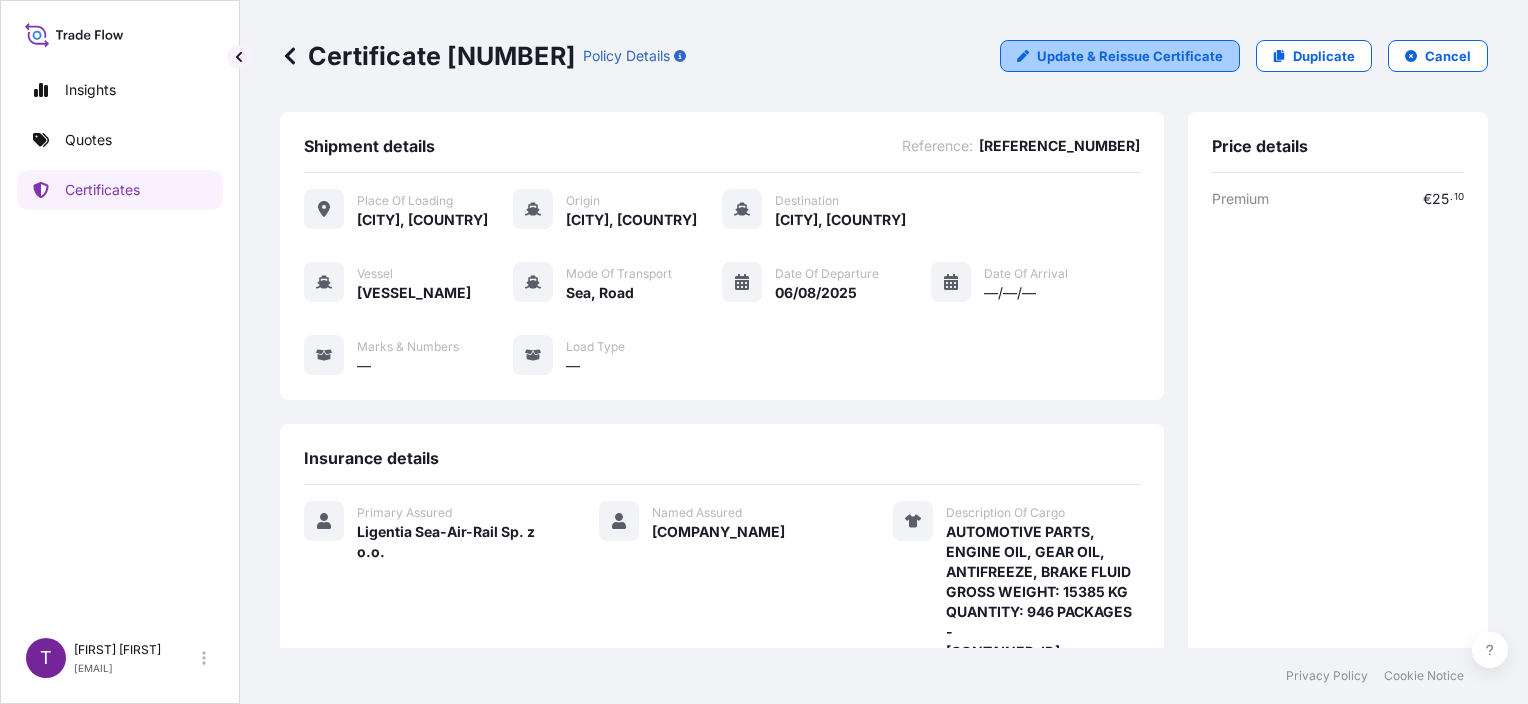 click on "Update & Reissue Certificate" at bounding box center [1120, 56] 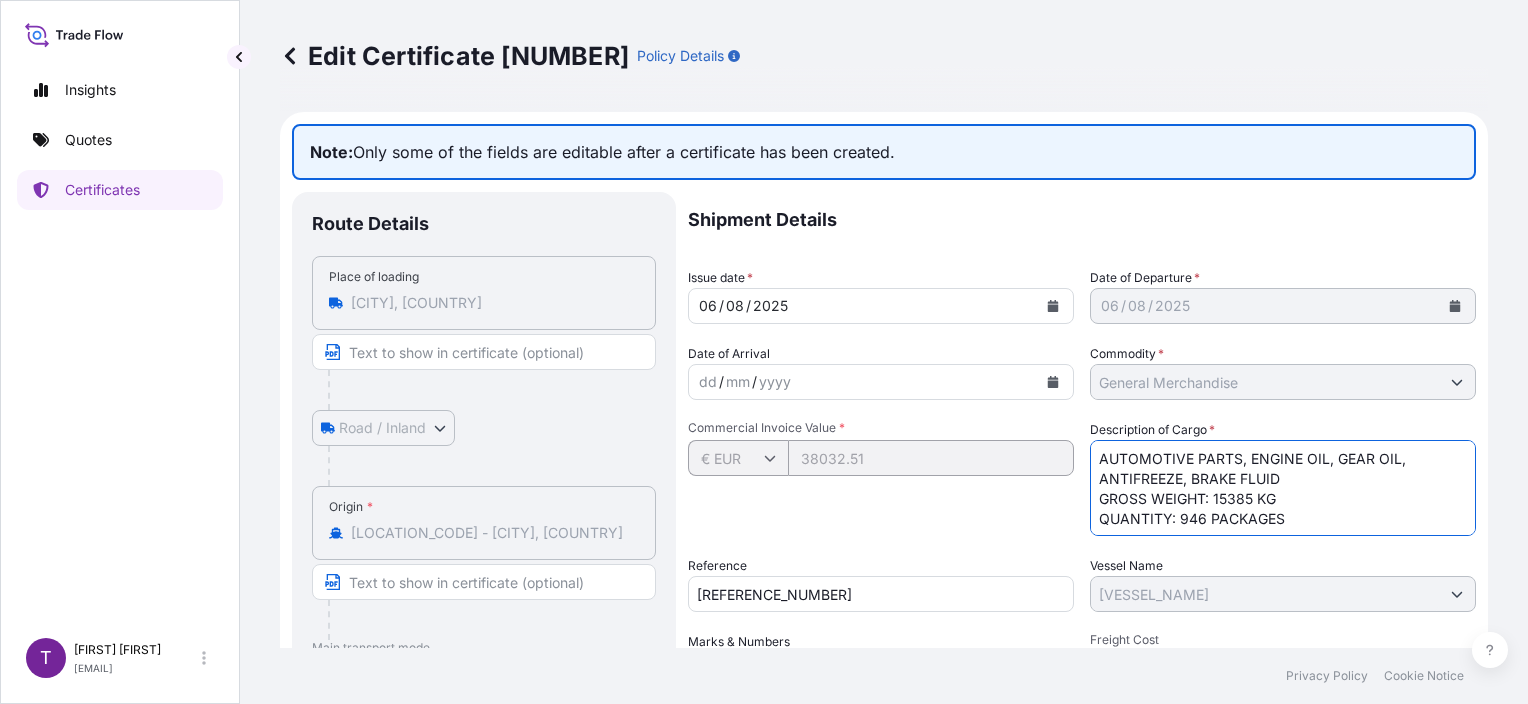 click on "AUTOMOTIVE PARTS, ENGINE OIL, GEAR OIL, ANTIFREEZE, BRAKE FLUID
GROSS WEIGHT: 15385 KG
QUANTITY: 946 PACKAGES
-
[CONTAINER_ID]" at bounding box center [1283, 488] 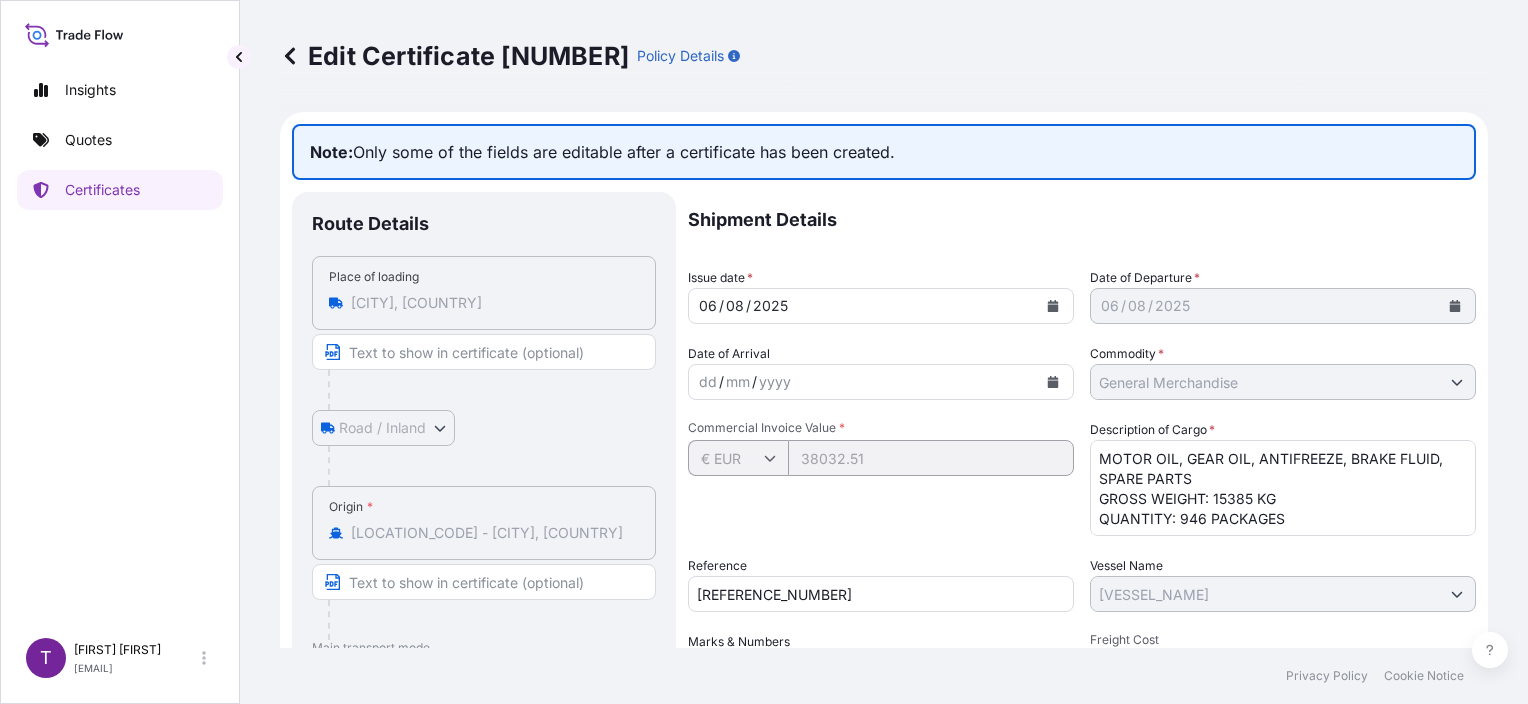 click on "AUTOMOTIVE PARTS, ENGINE OIL, GEAR OIL, ANTIFREEZE, BRAKE FLUID
GROSS WEIGHT: 15385 KG
QUANTITY: 946 PACKAGES
-
[CONTAINER_ID]" at bounding box center (1283, 488) 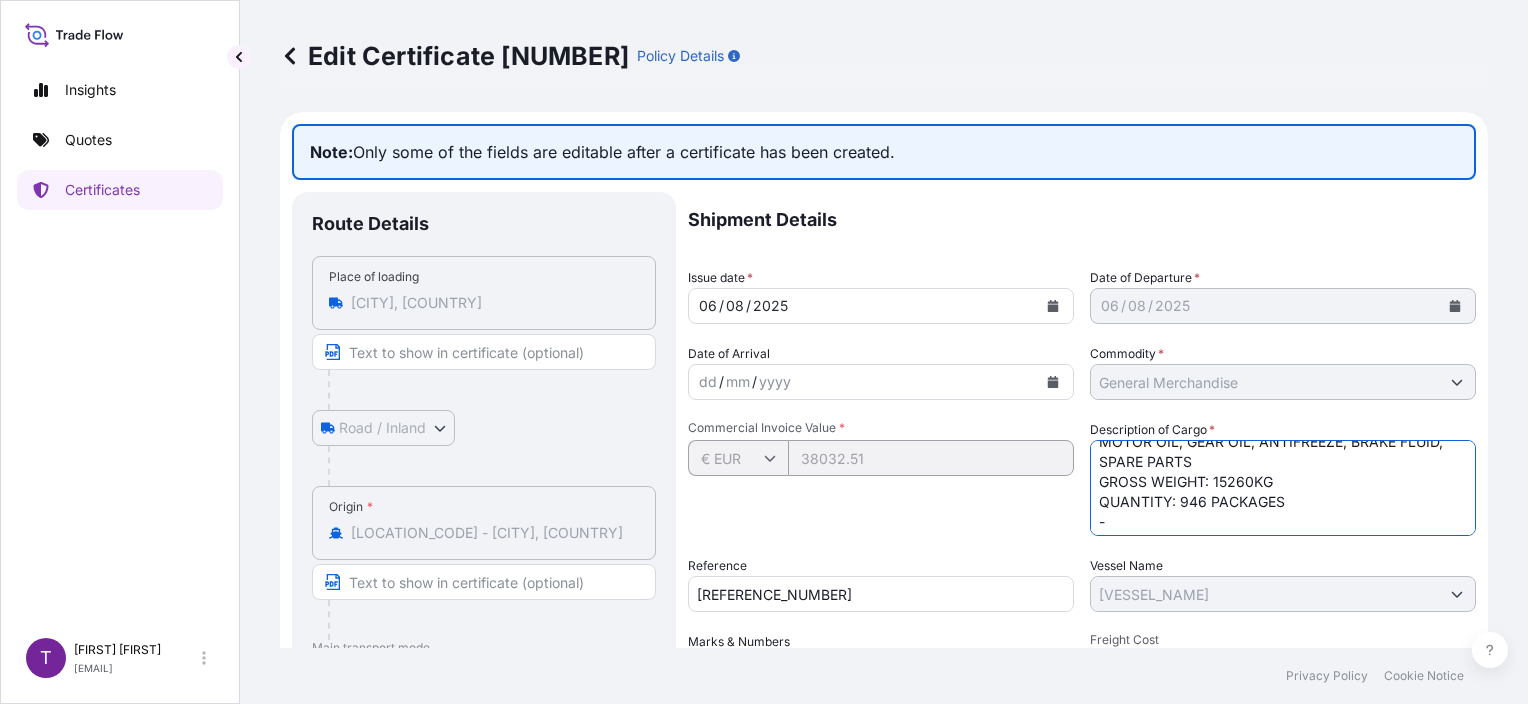 scroll, scrollTop: 39, scrollLeft: 0, axis: vertical 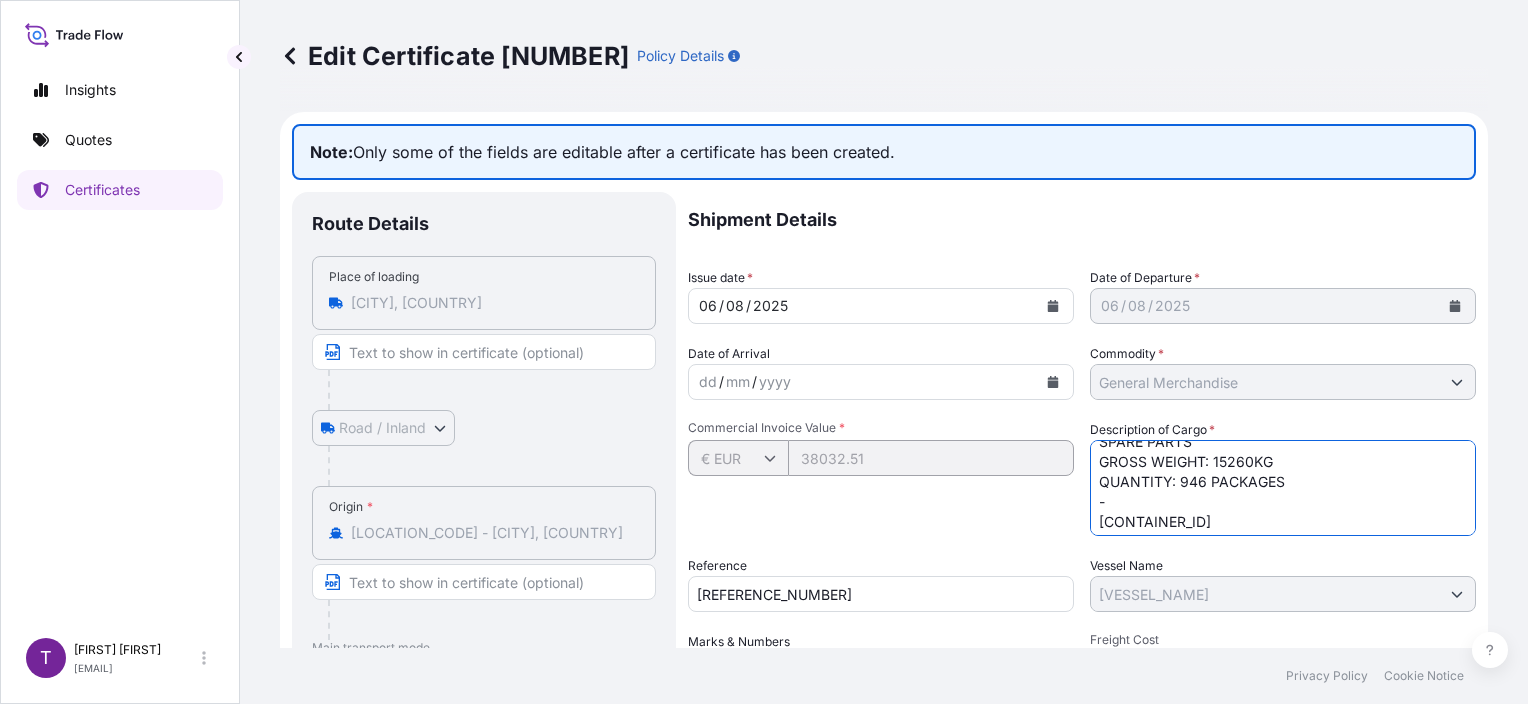 drag, startPoint x: 1192, startPoint y: 522, endPoint x: 1172, endPoint y: 520, distance: 20.09975 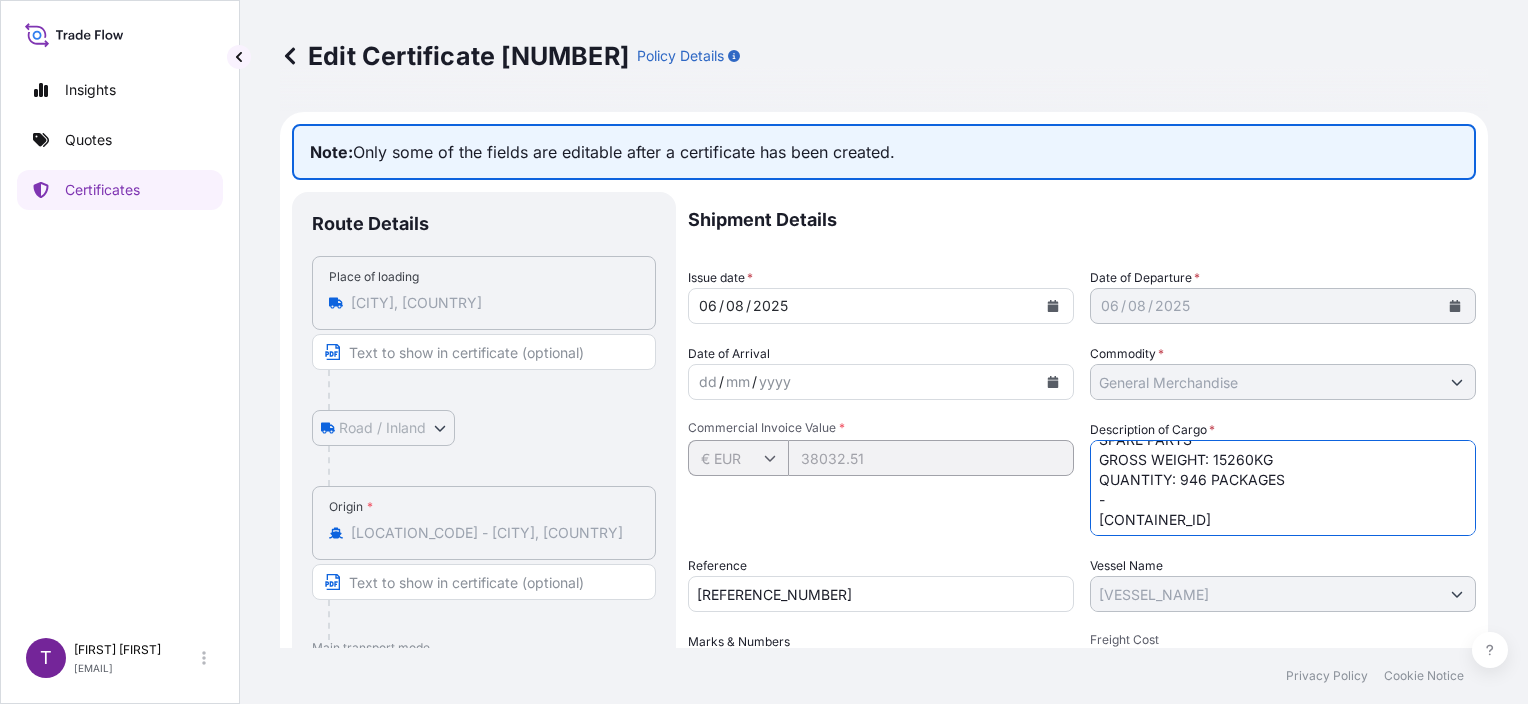 click on "AUTOMOTIVE PARTS, ENGINE OIL, GEAR OIL, ANTIFREEZE, BRAKE FLUID
GROSS WEIGHT: 15385 KG
QUANTITY: 946 PACKAGES
-
[CONTAINER_ID]" at bounding box center [1283, 488] 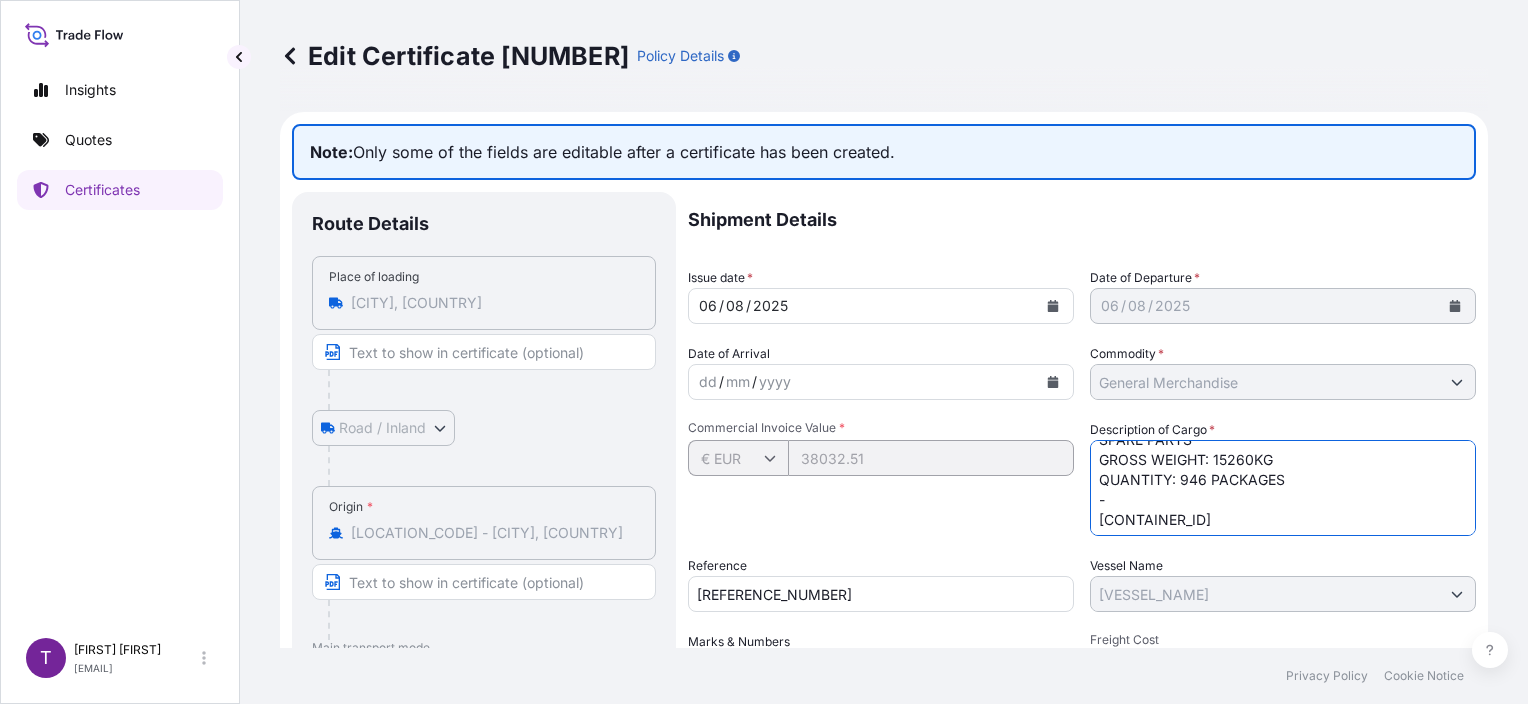 drag, startPoint x: 1275, startPoint y: 477, endPoint x: 1236, endPoint y: 476, distance: 39.012817 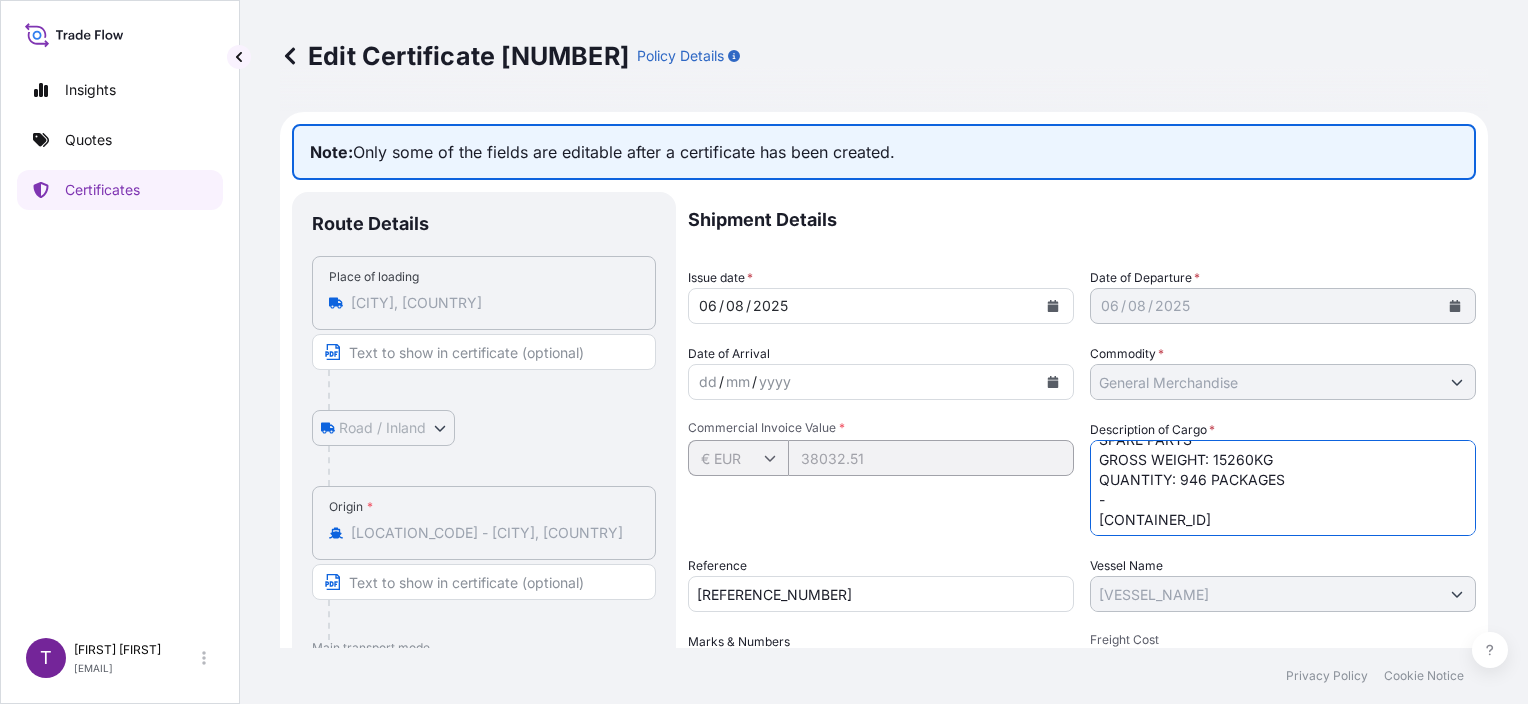 click on "AUTOMOTIVE PARTS, ENGINE OIL, GEAR OIL, ANTIFREEZE, BRAKE FLUID
GROSS WEIGHT: 15385 KG
QUANTITY: 946 PACKAGES
-
[CONTAINER_ID]" at bounding box center [1283, 488] 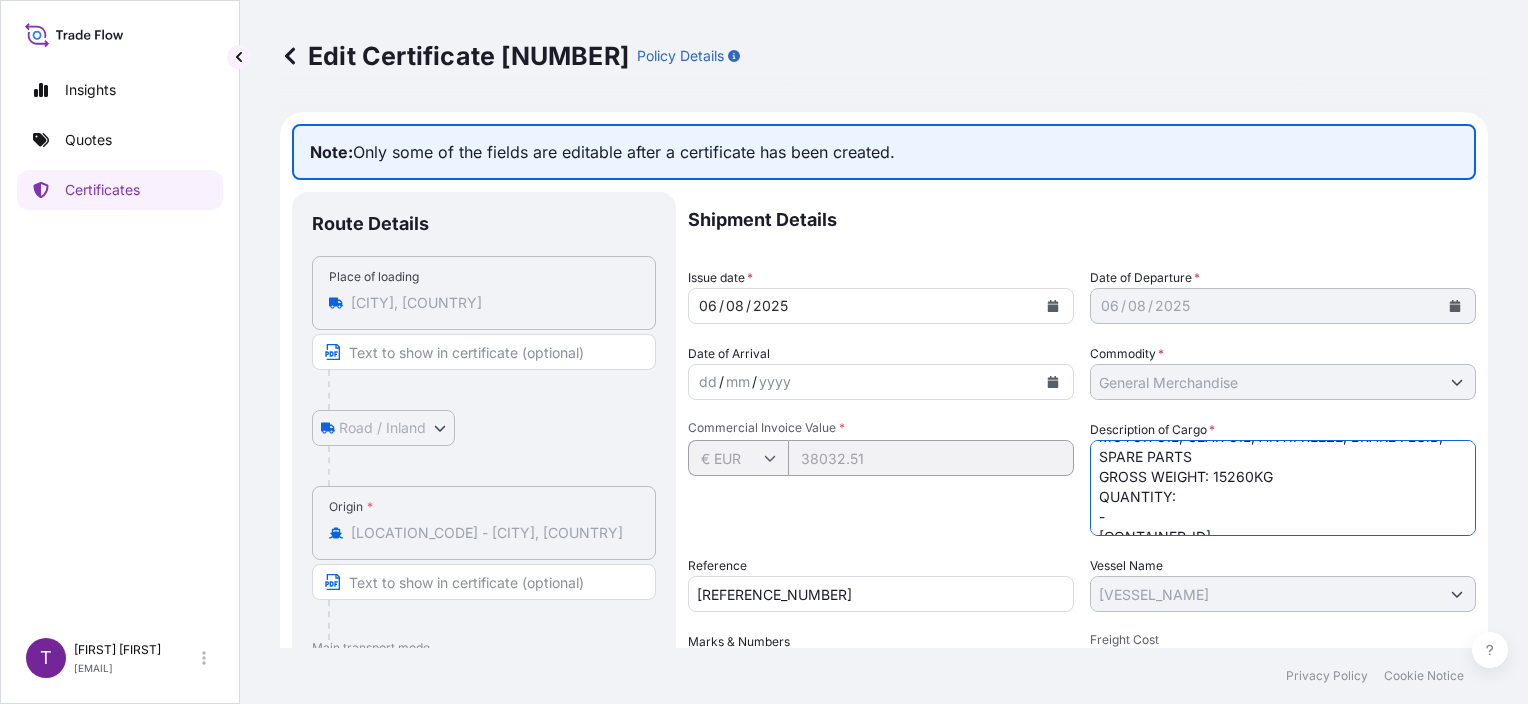 scroll, scrollTop: 41, scrollLeft: 0, axis: vertical 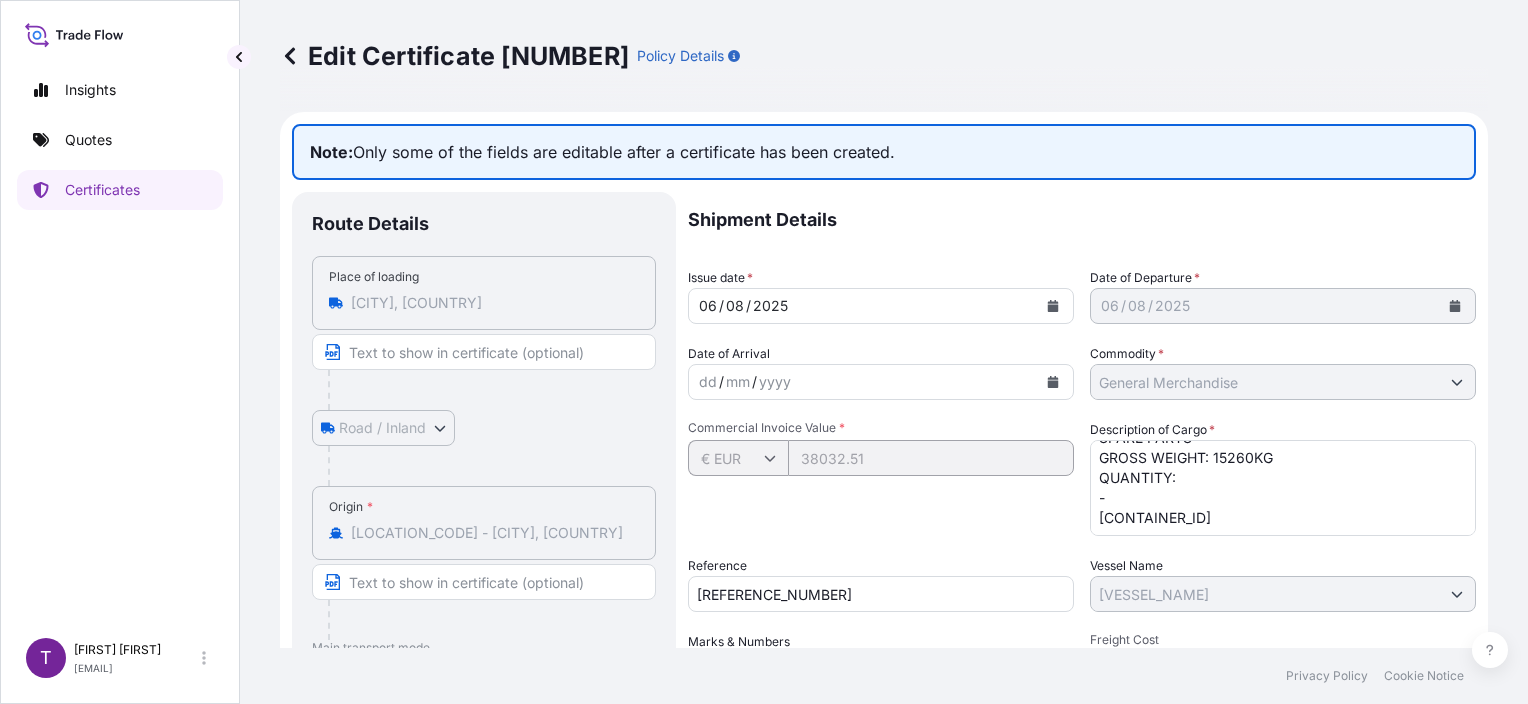 click on "AUTOMOTIVE PARTS, ENGINE OIL, GEAR OIL, ANTIFREEZE, BRAKE FLUID
GROSS WEIGHT: 15385 KG
QUANTITY: 946 PACKAGES
-
[CONTAINER_ID]" at bounding box center [1283, 488] 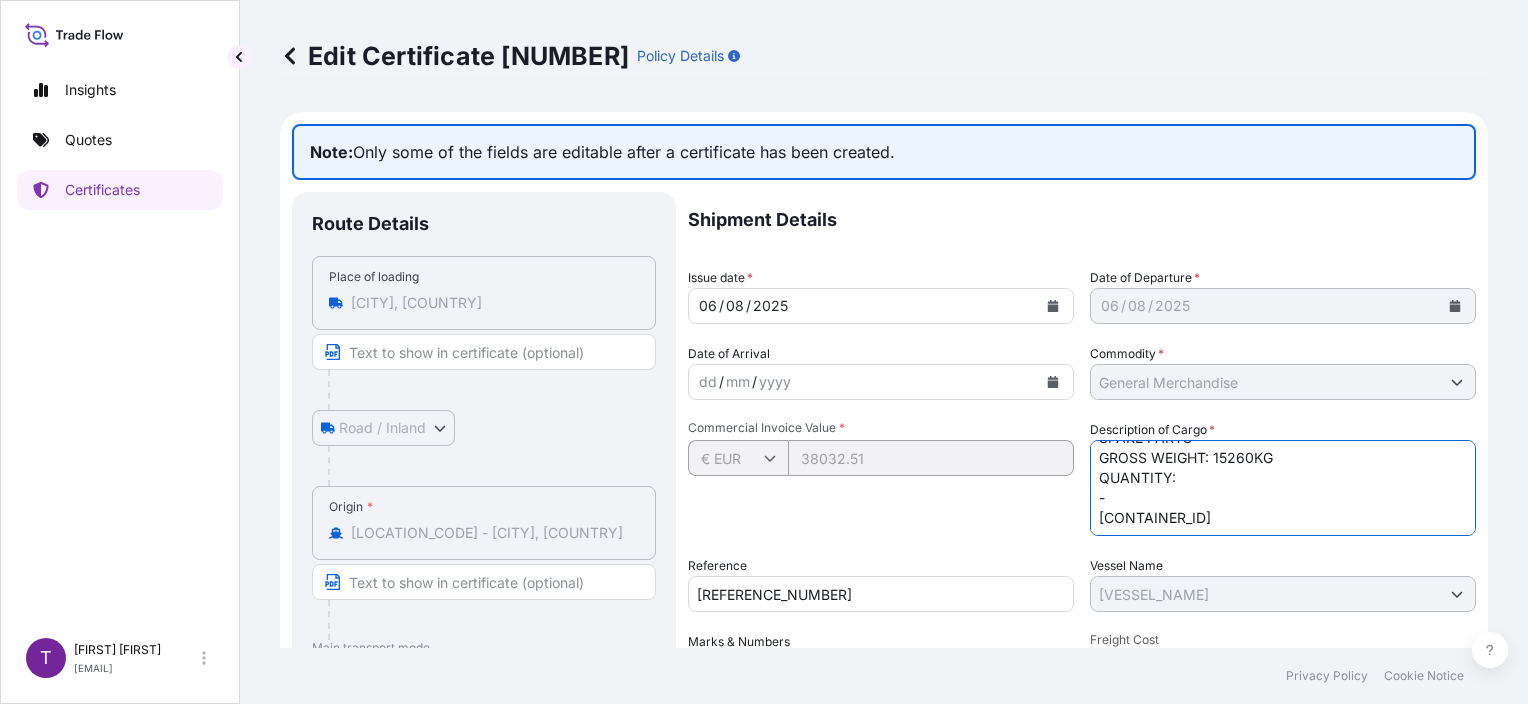 click on "AUTOMOTIVE PARTS, ENGINE OIL, GEAR OIL, ANTIFREEZE, BRAKE FLUID
GROSS WEIGHT: 15385 KG
QUANTITY: 946 PACKAGES
-
[CONTAINER_ID]" at bounding box center (1283, 488) 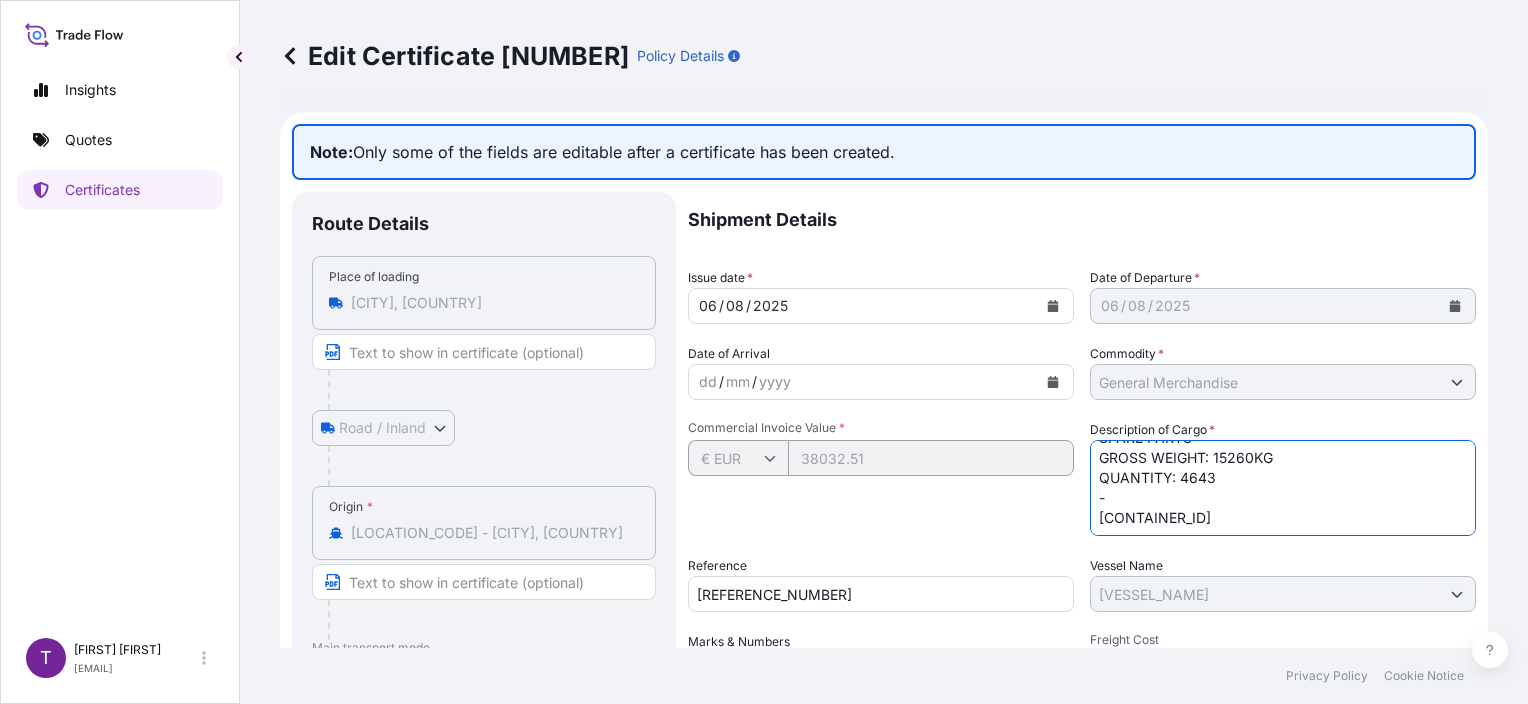 paste on "PIECES" 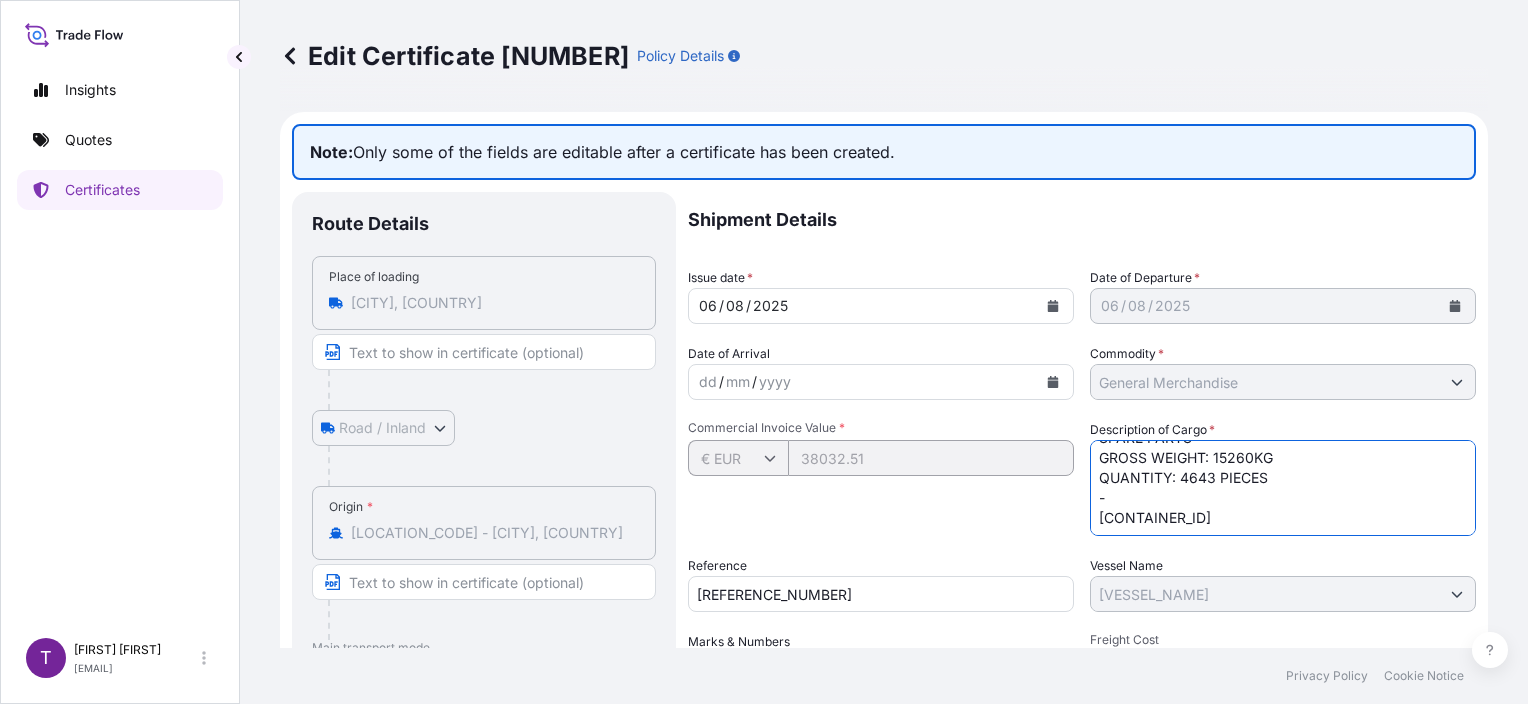 scroll, scrollTop: 0, scrollLeft: 0, axis: both 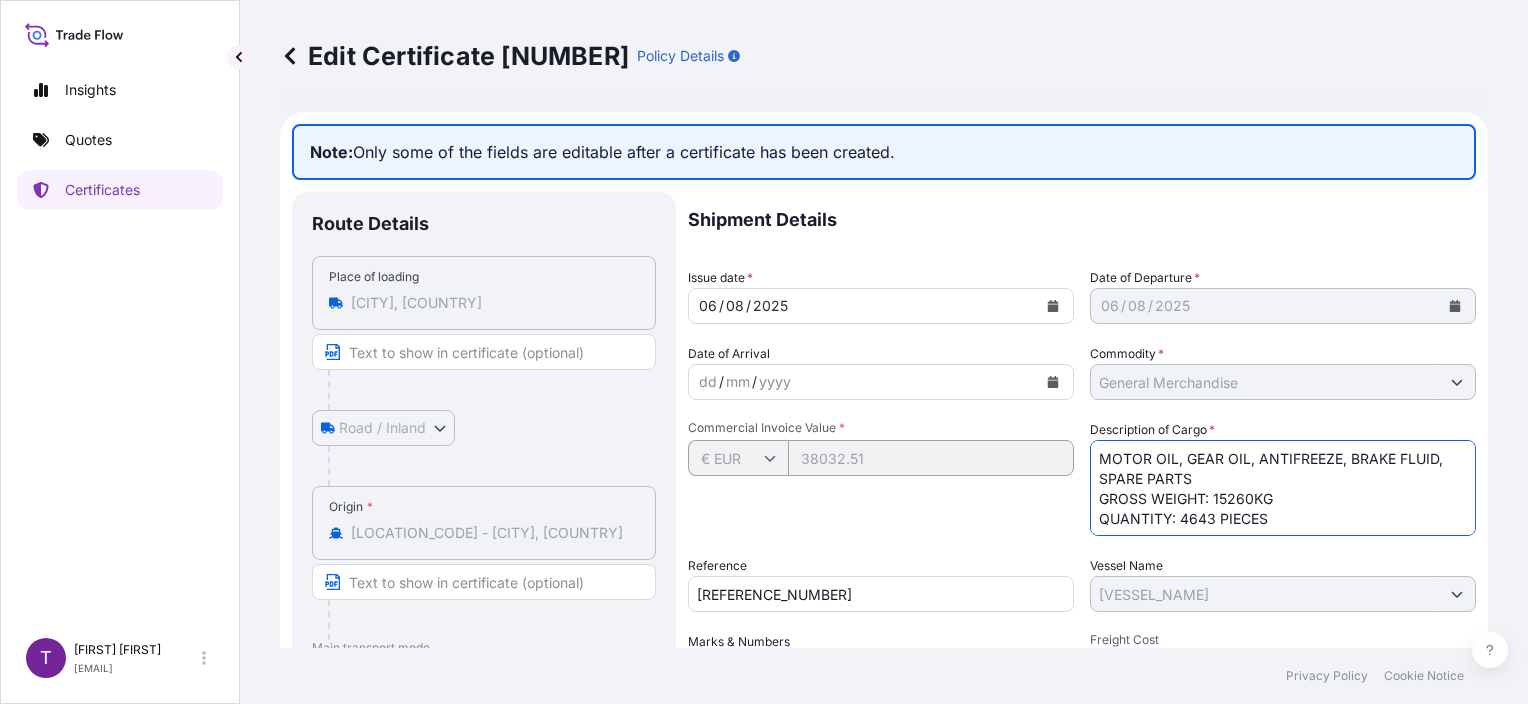 type on "MOTOR OIL, GEAR OIL, ANTIFREEZE, BRAKE FLUID, SPARE PARTS
GROSS WEIGHT: 15260KG
QUANTITY: 4643 PIECES
-
[CONTAINER_ID]" 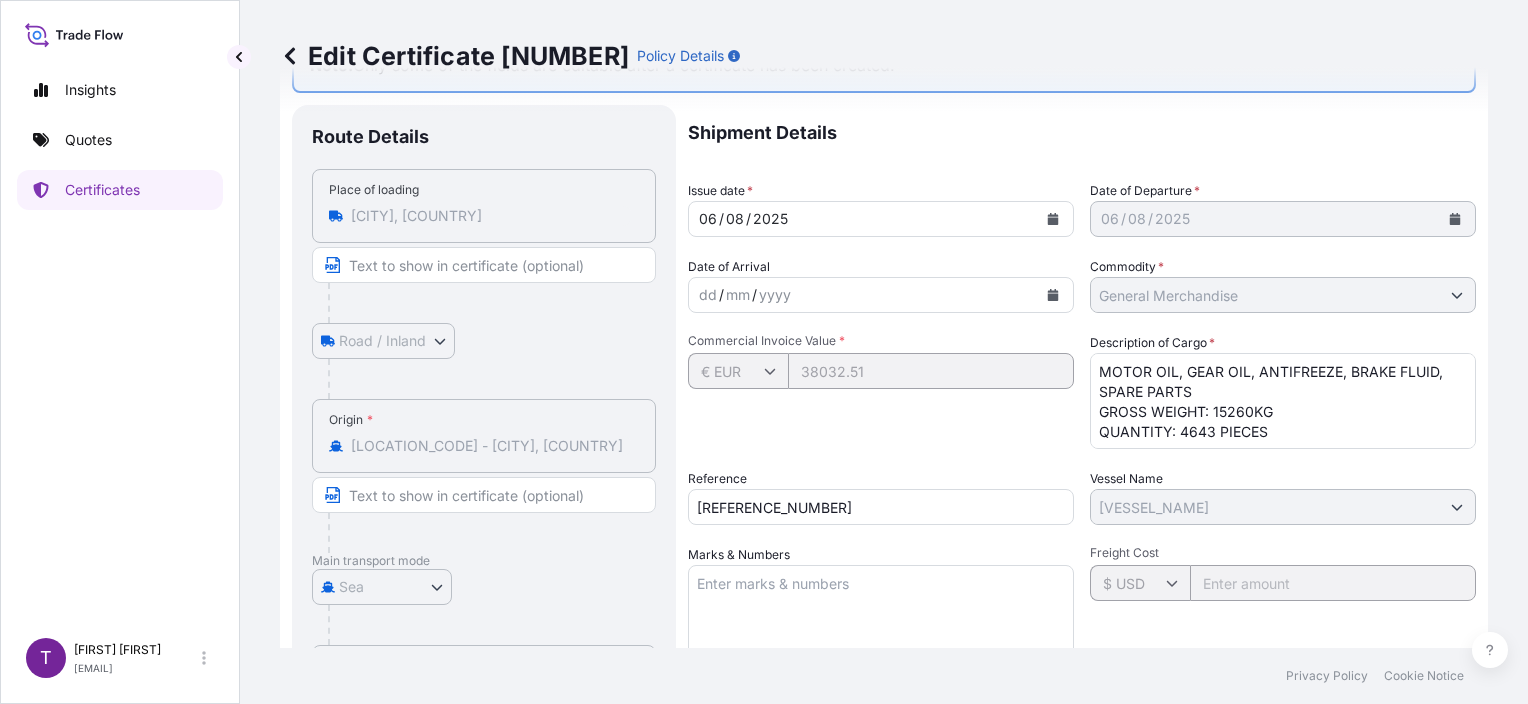 scroll, scrollTop: 0, scrollLeft: 0, axis: both 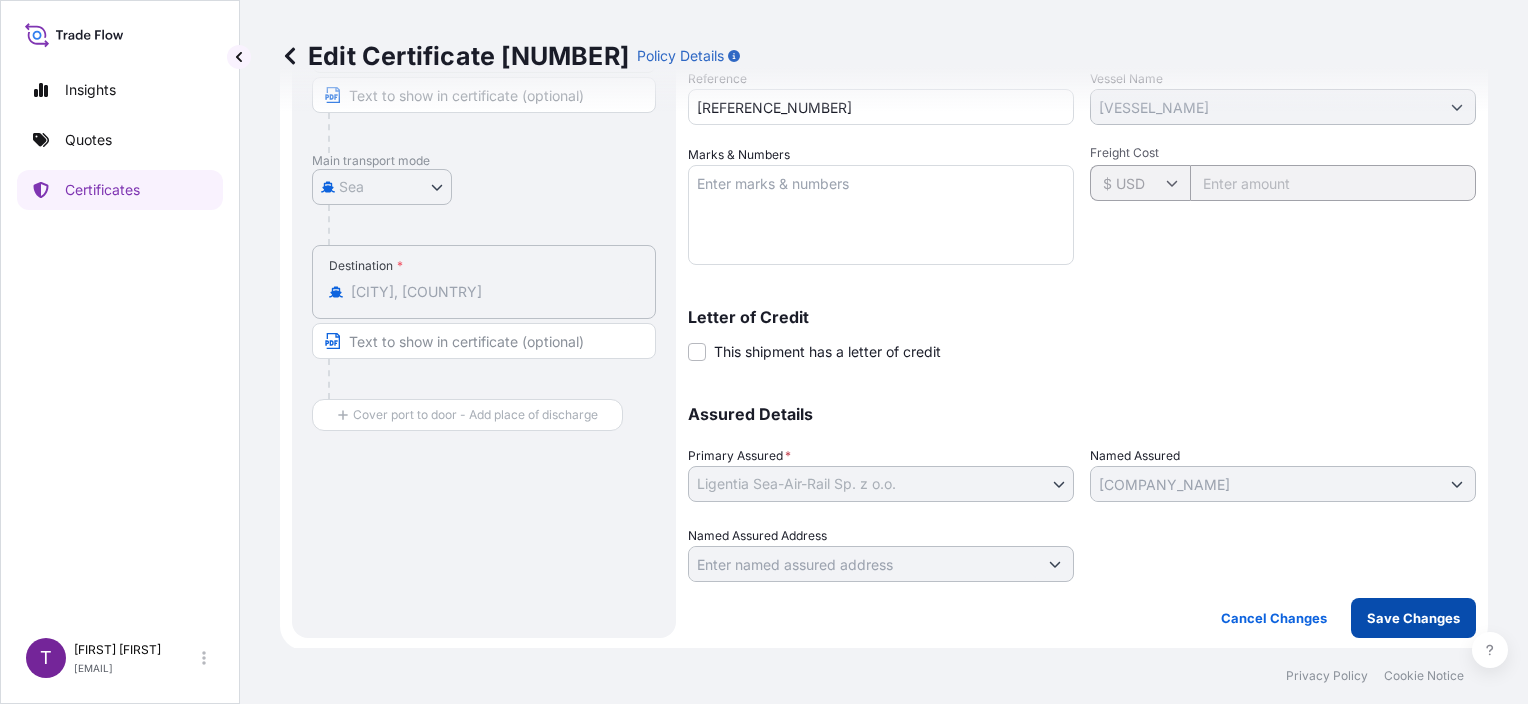 click on "Save Changes" at bounding box center (1413, 618) 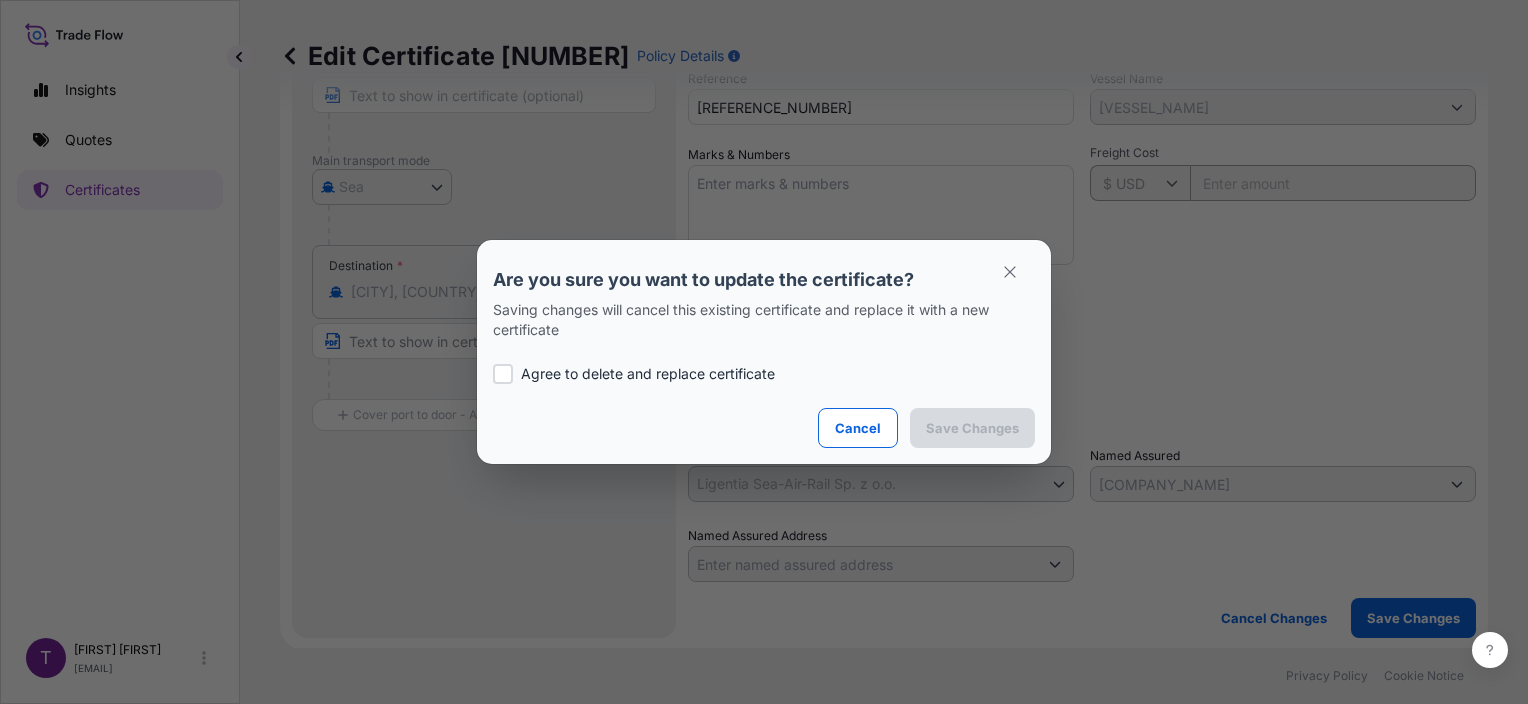 click on "Agree to delete and replace certificate" at bounding box center (764, 374) 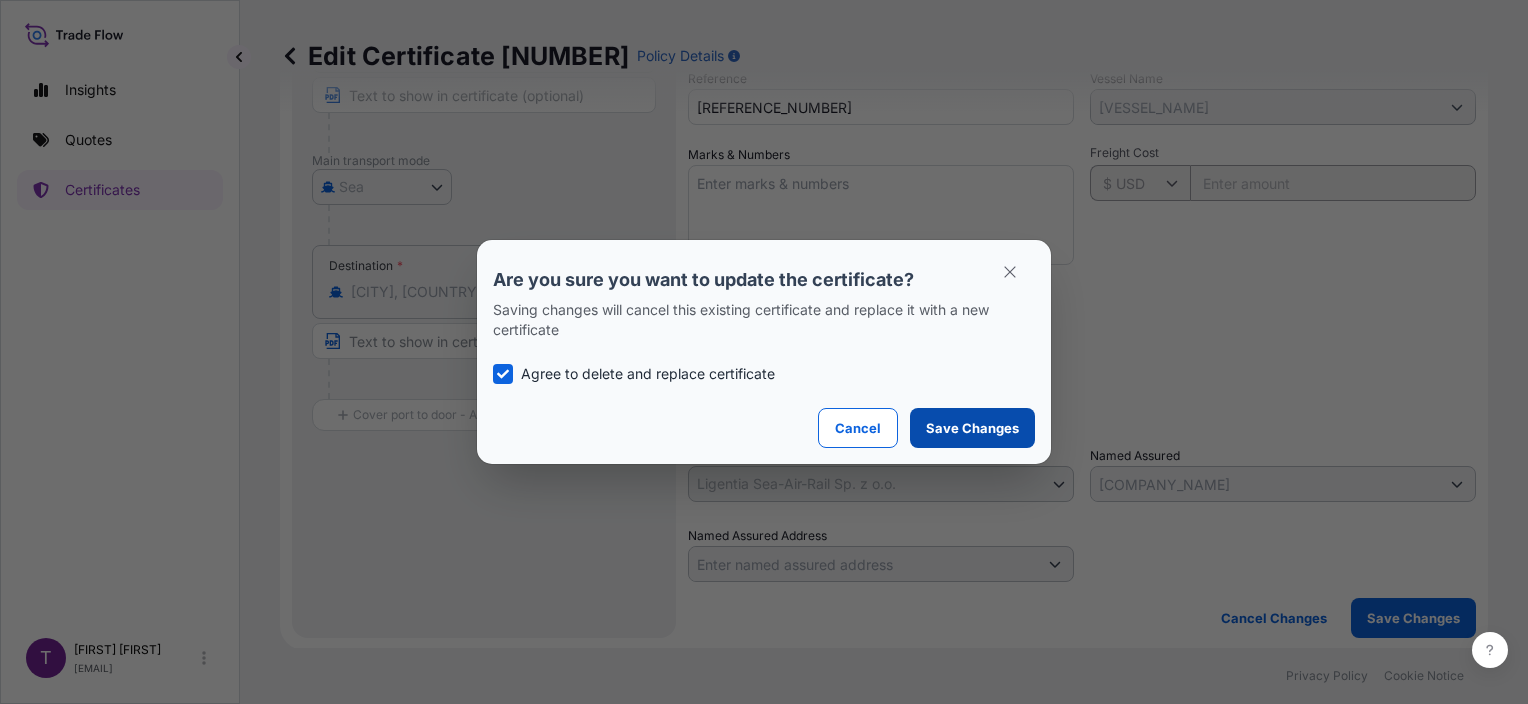 click on "Save Changes" at bounding box center (972, 428) 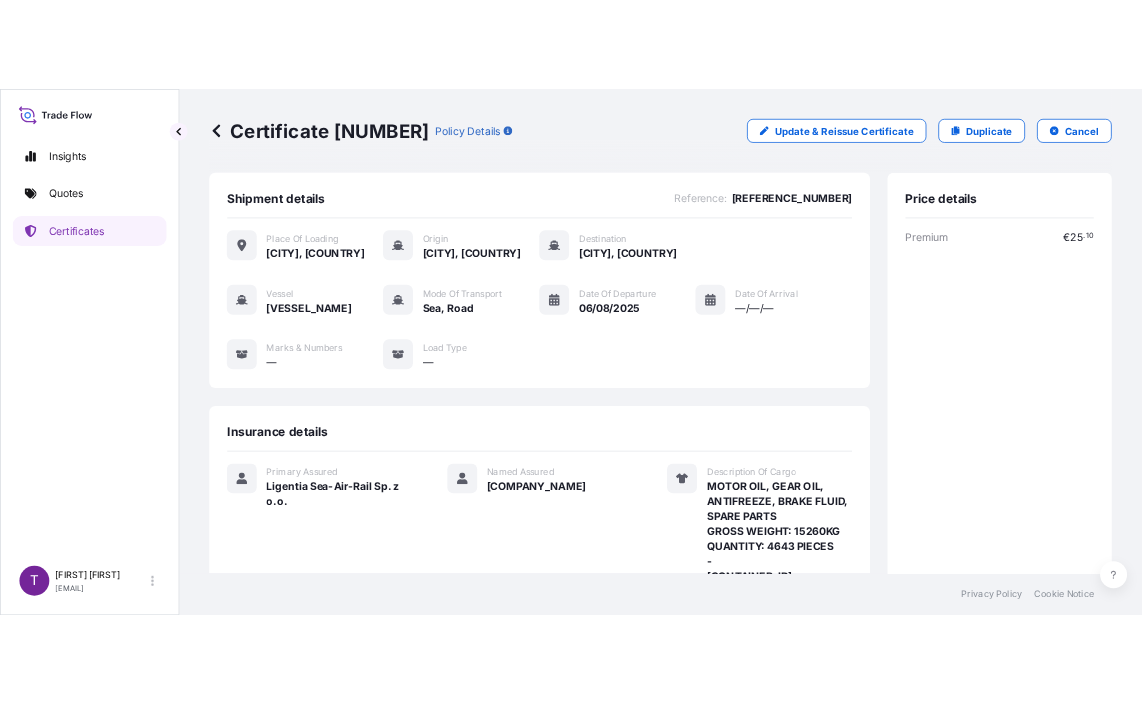 scroll, scrollTop: 444, scrollLeft: 0, axis: vertical 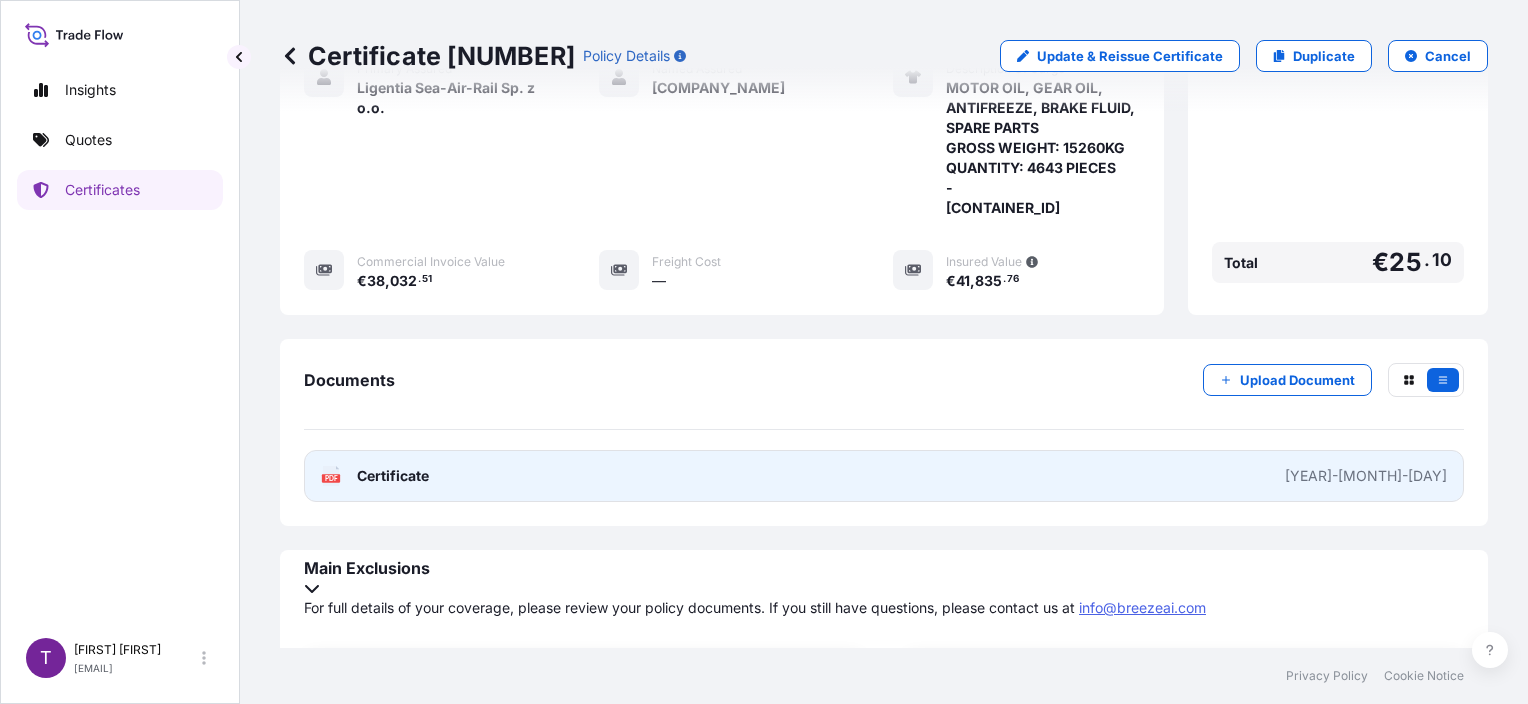 click on "PDF Certificate [DATE]" at bounding box center (884, 476) 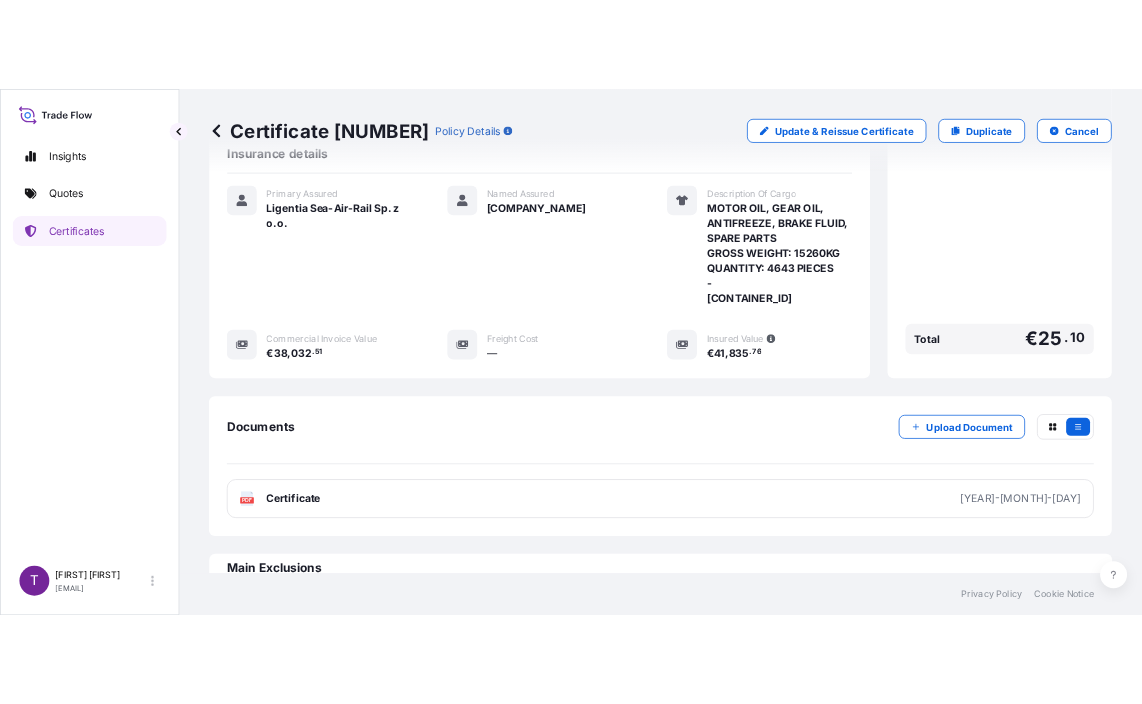 scroll, scrollTop: 416, scrollLeft: 0, axis: vertical 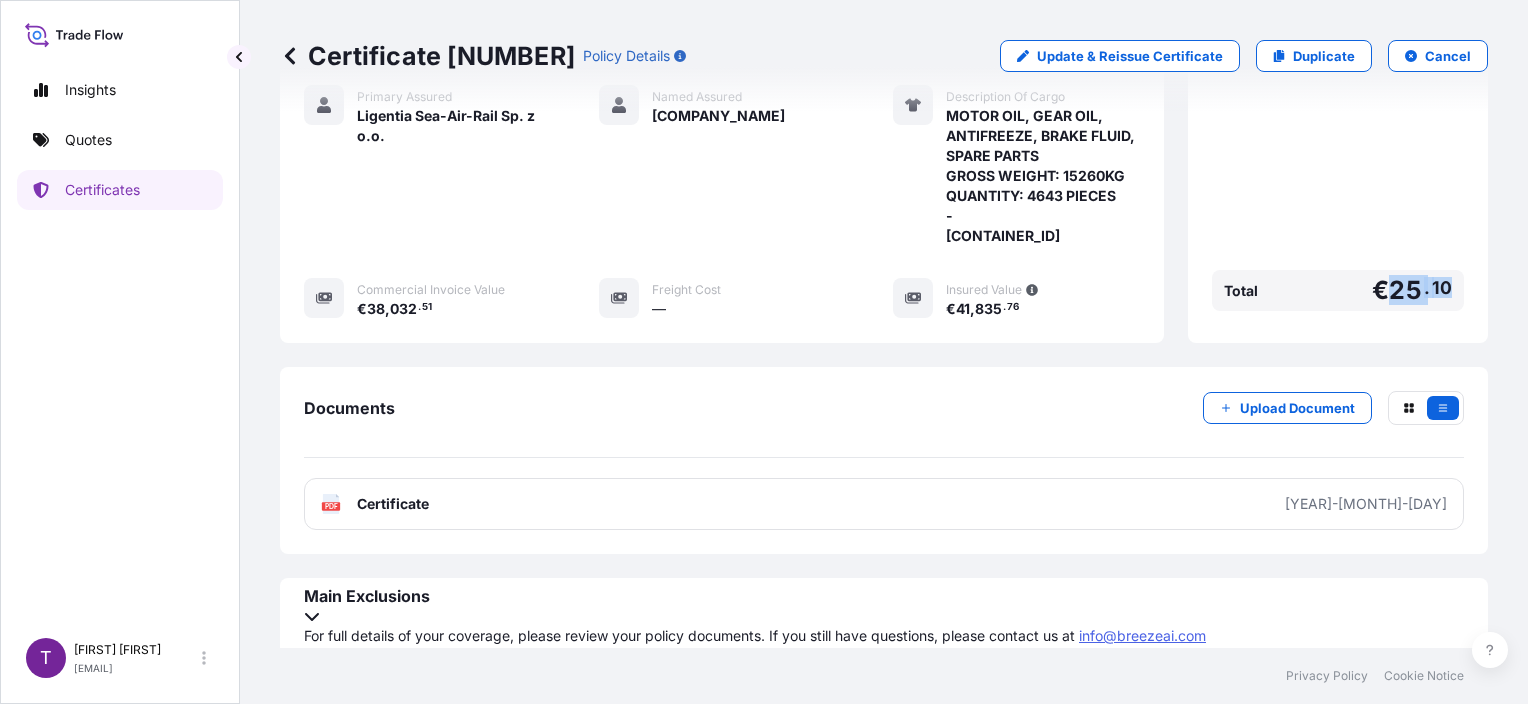 drag, startPoint x: 1443, startPoint y: 322, endPoint x: 1381, endPoint y: 335, distance: 63.348244 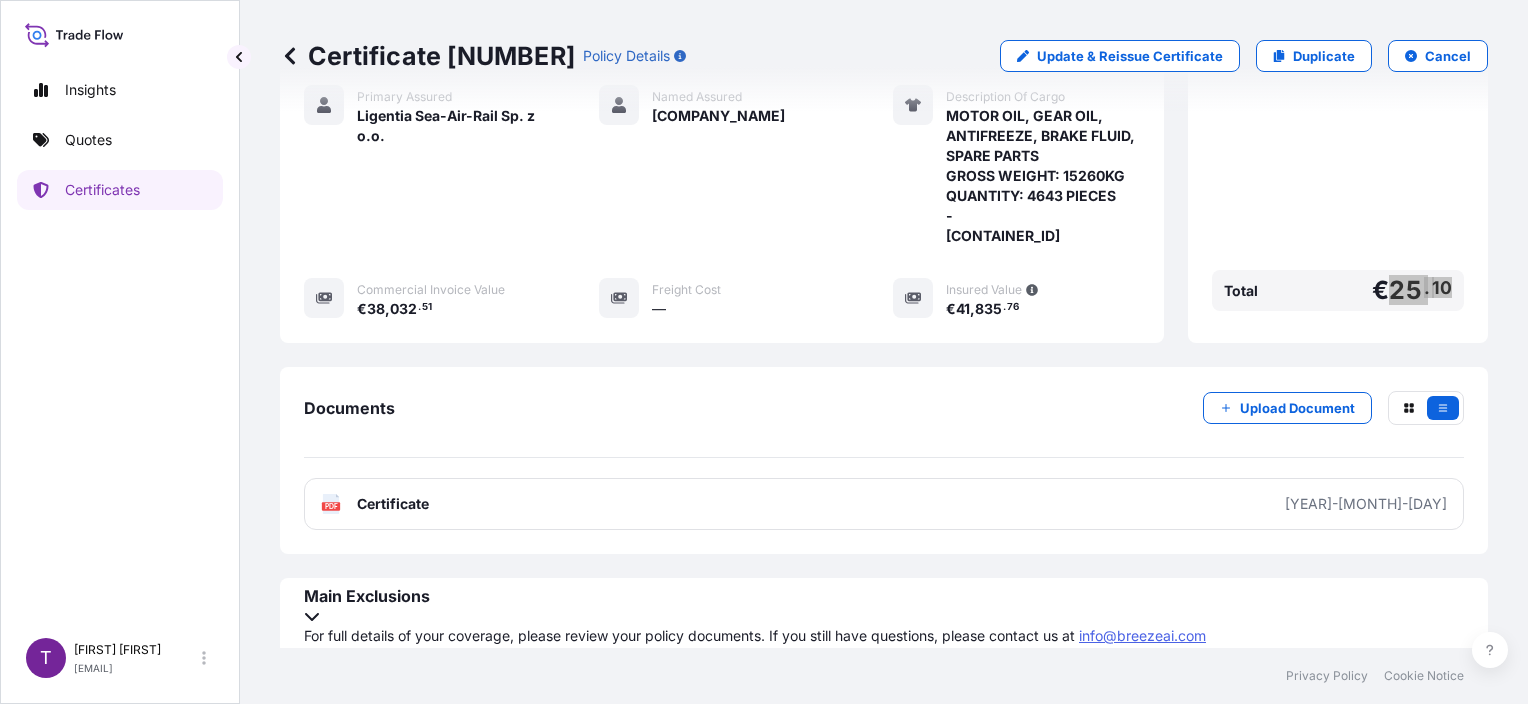 scroll, scrollTop: 448, scrollLeft: 0, axis: vertical 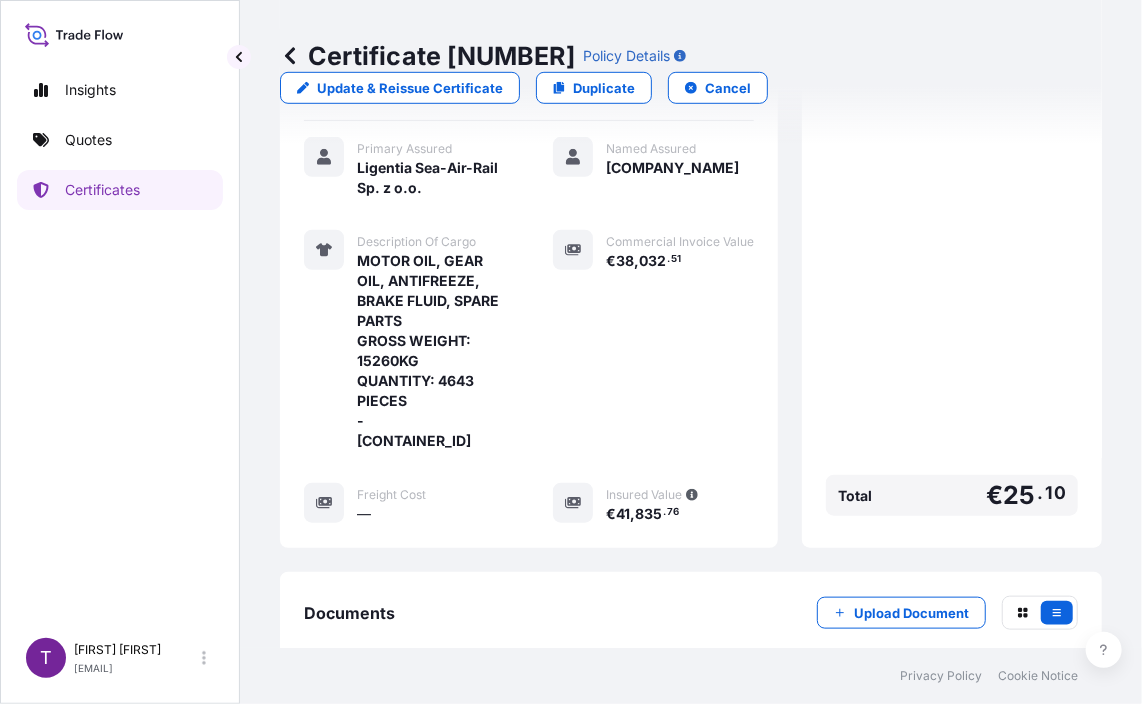 click on "Premium € 25 . 10 Total € 25 . 10" at bounding box center [952, 148] 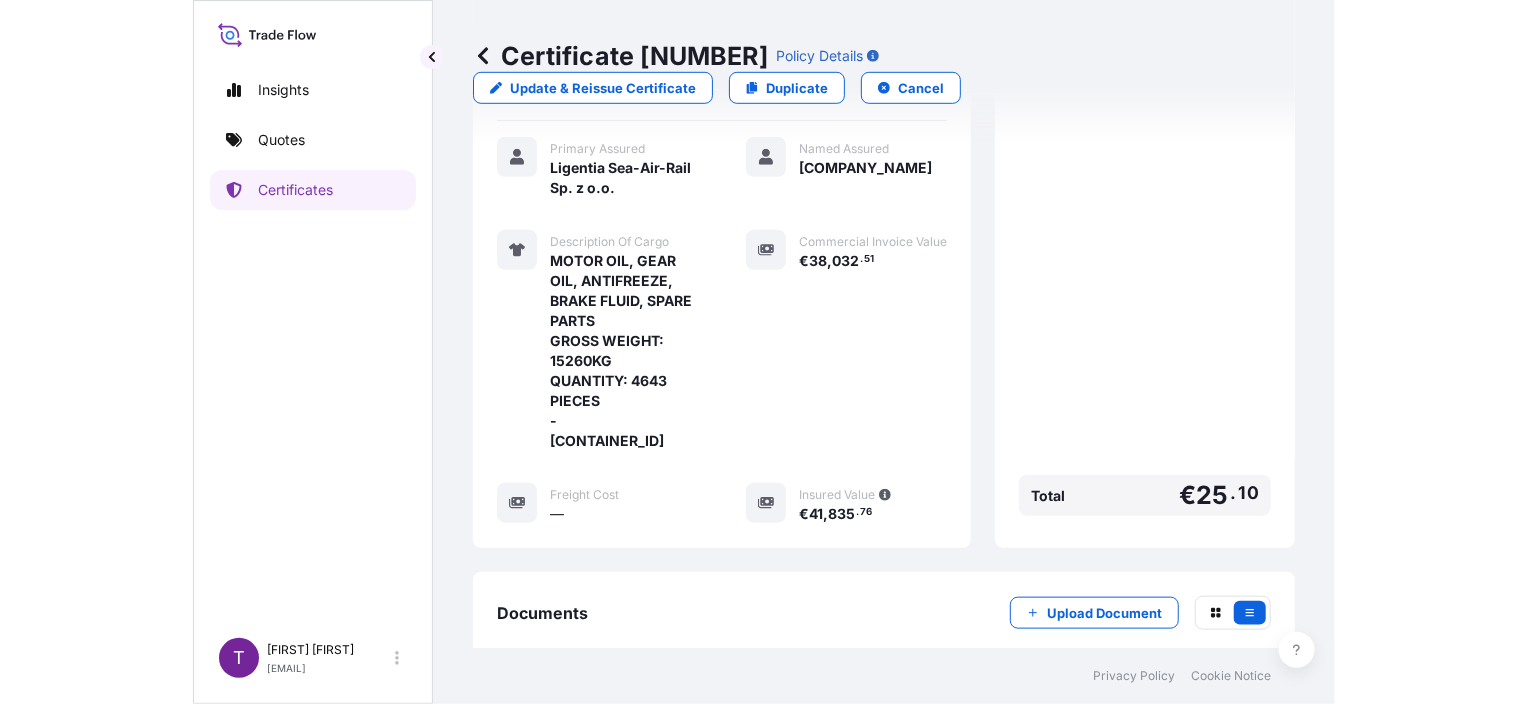scroll, scrollTop: 416, scrollLeft: 0, axis: vertical 